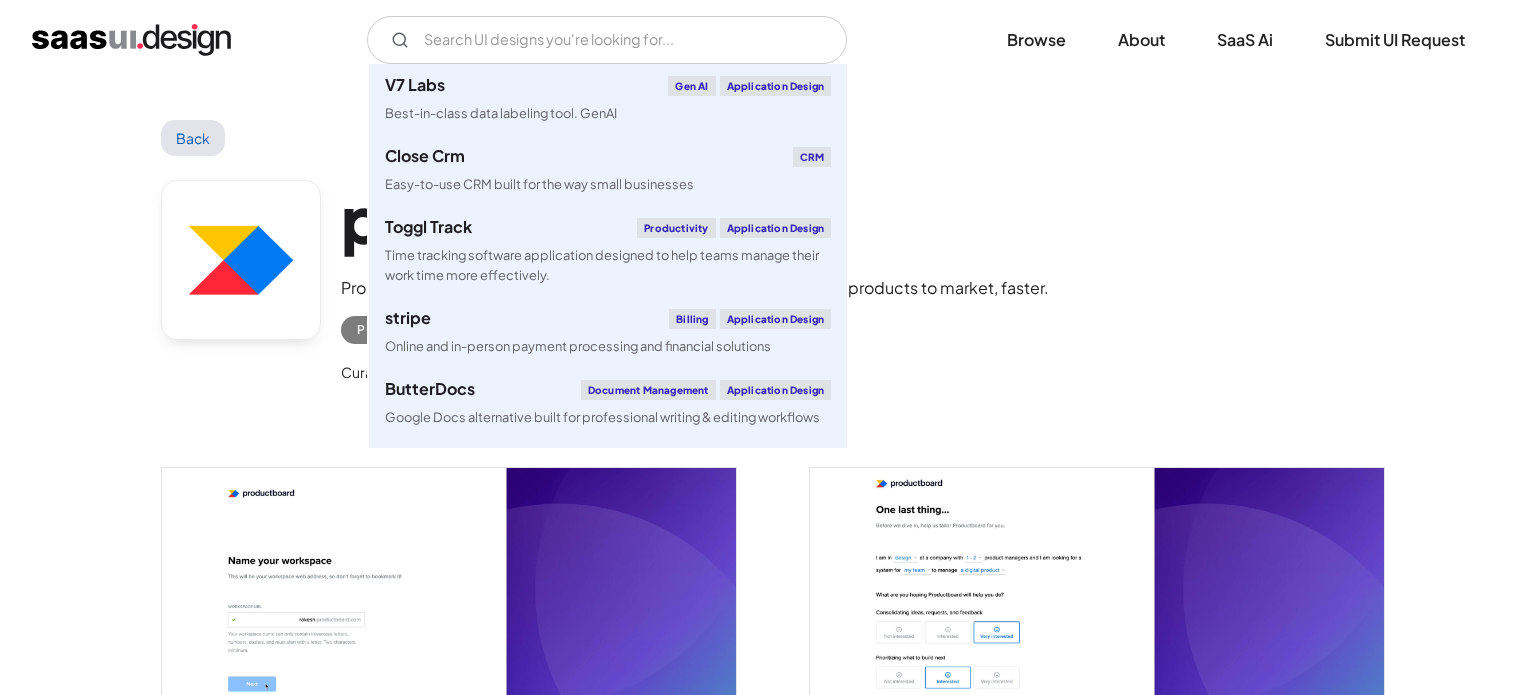 scroll, scrollTop: 0, scrollLeft: 0, axis: both 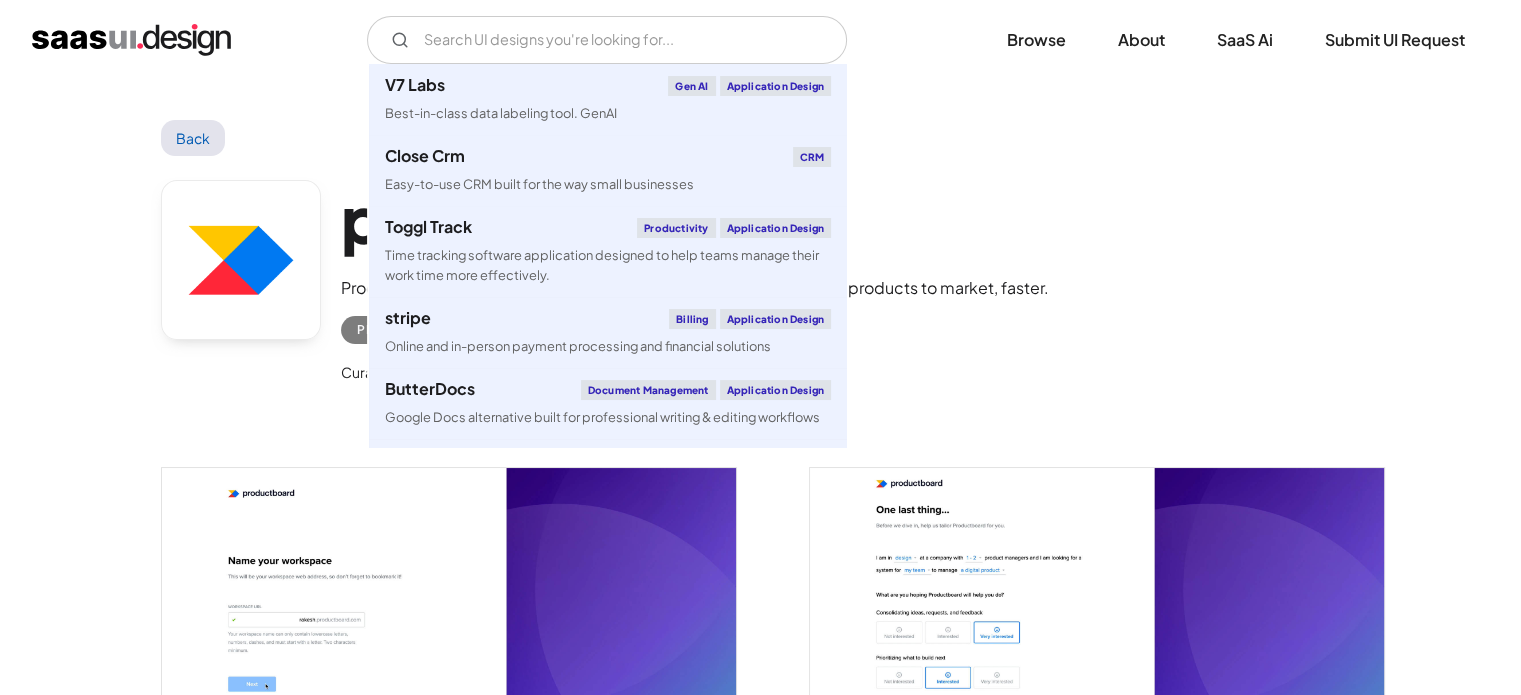 click at bounding box center [607, 40] 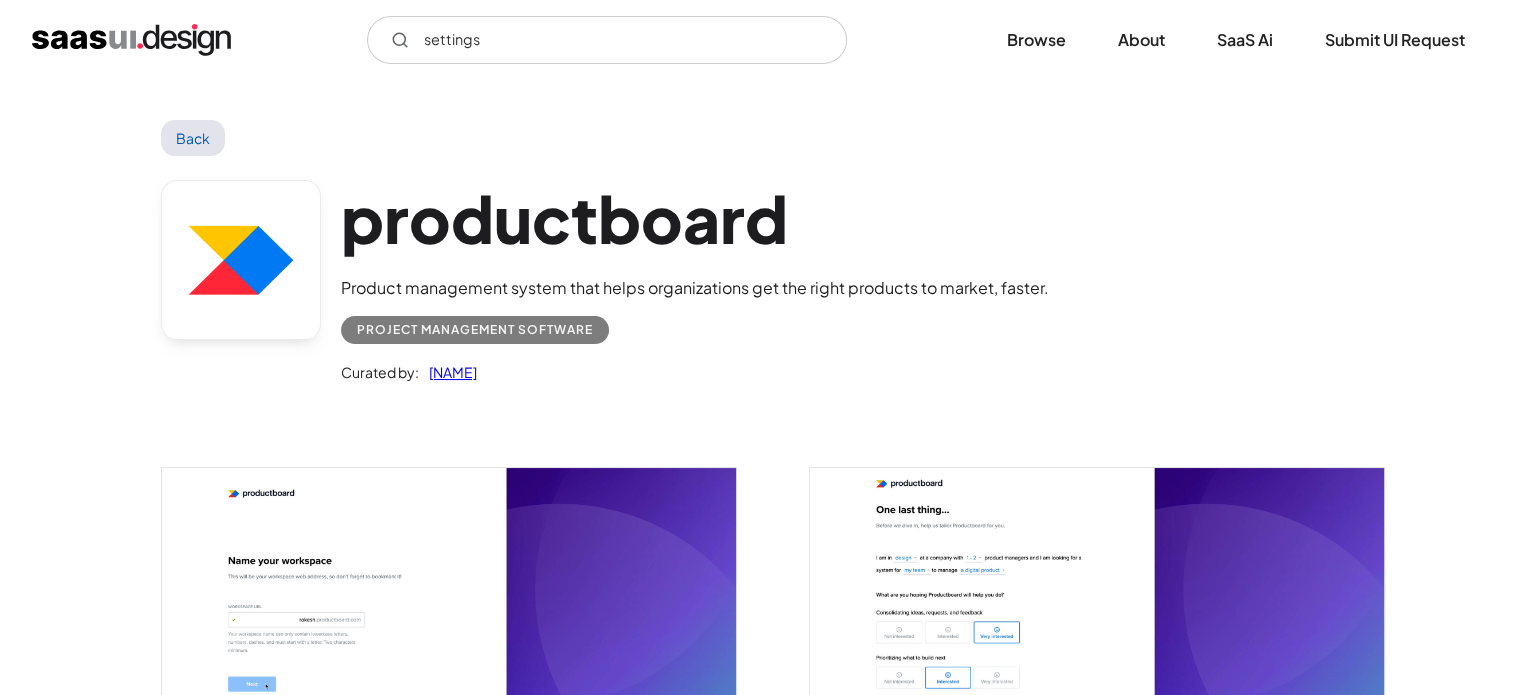 click on "settings" at bounding box center [607, 40] 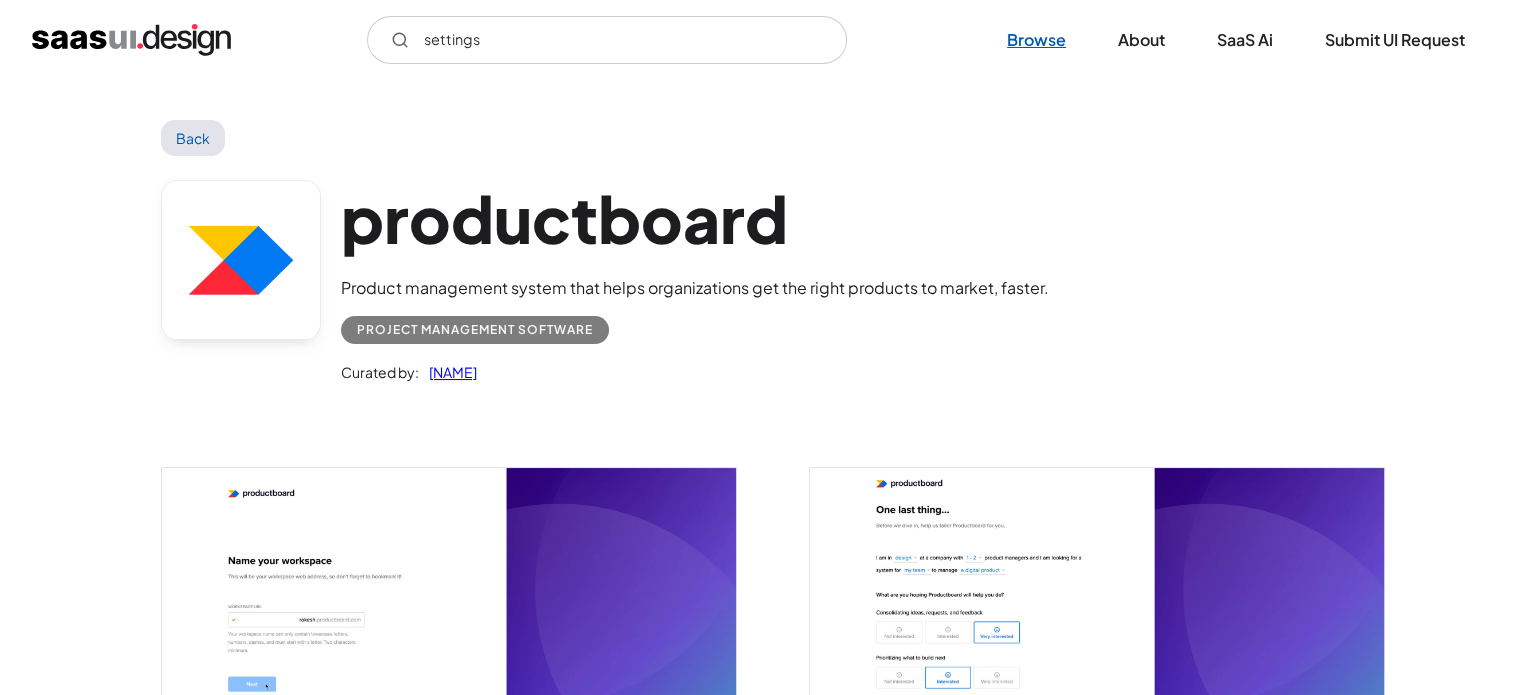 type on "settings" 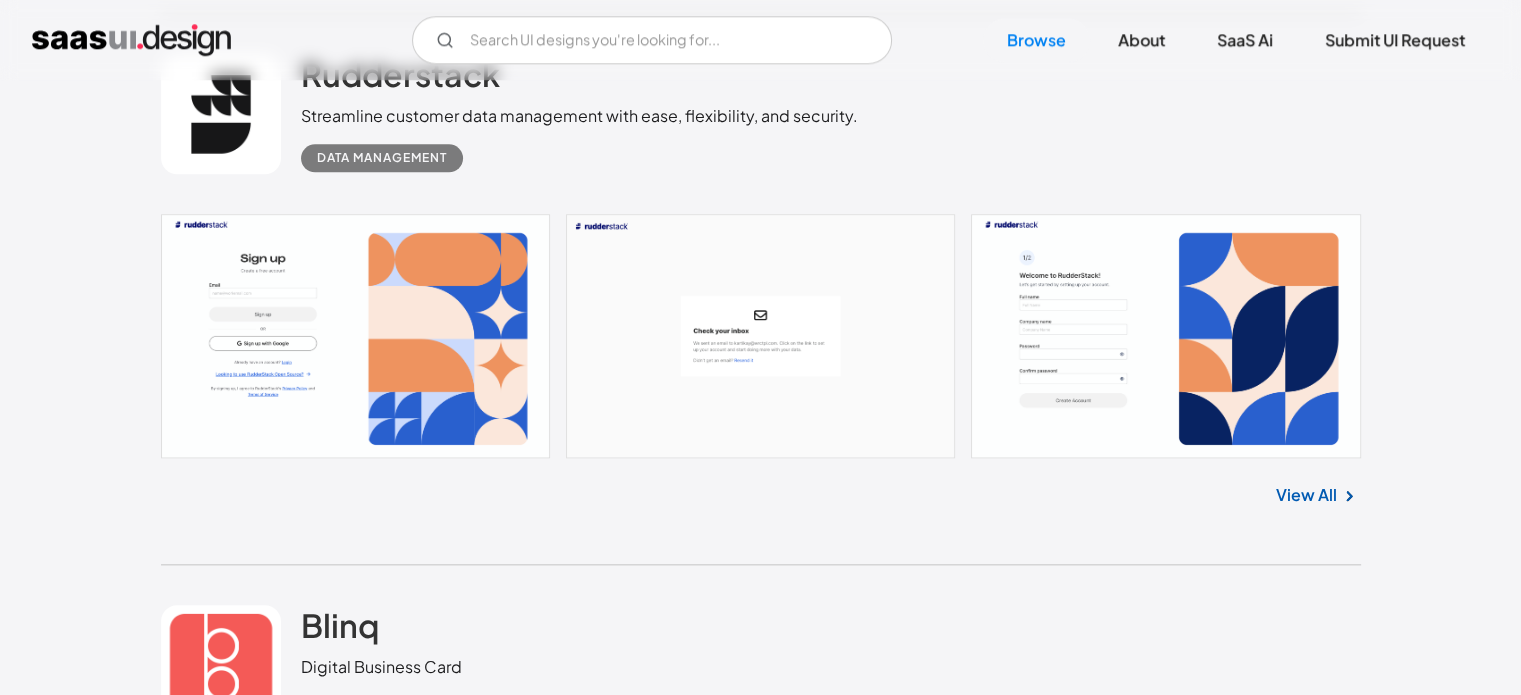 scroll, scrollTop: 2160, scrollLeft: 0, axis: vertical 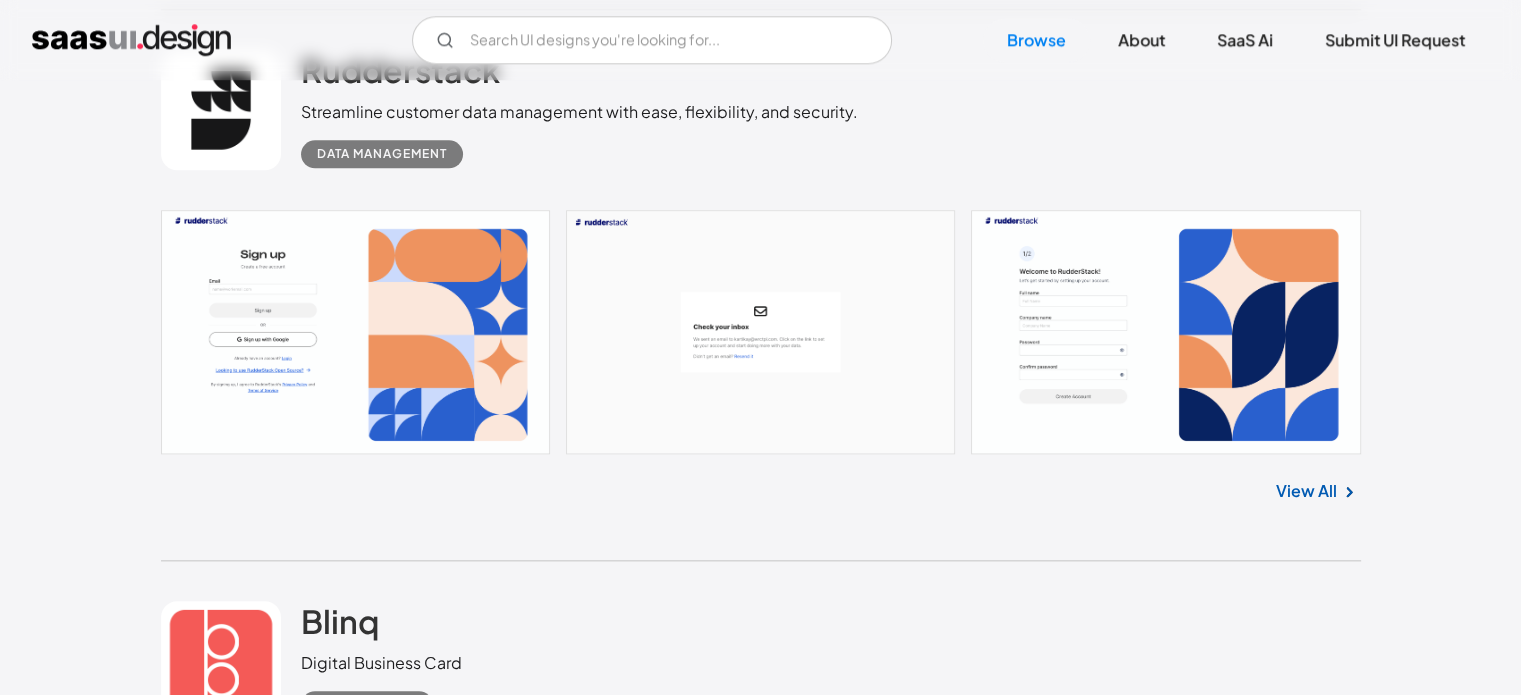 click on "View All" at bounding box center [1306, 491] 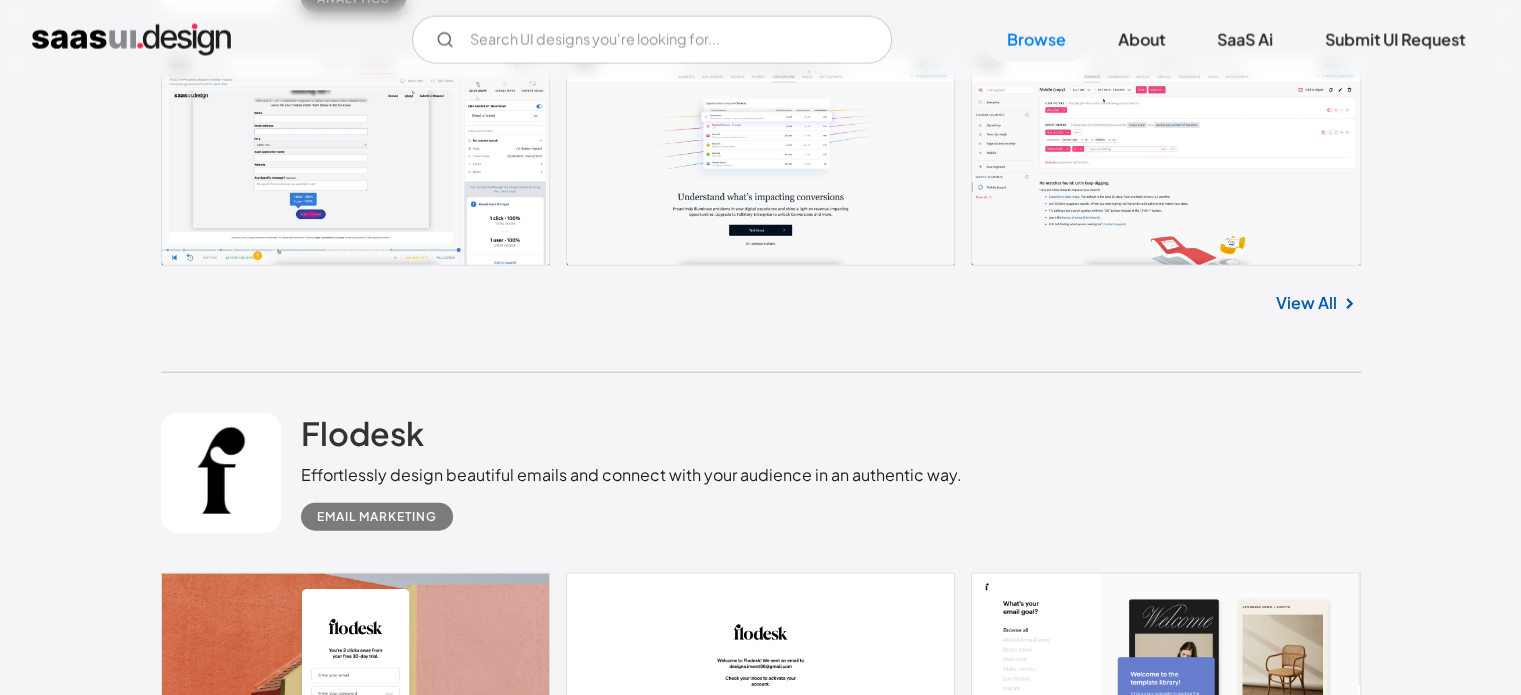 scroll, scrollTop: 4560, scrollLeft: 0, axis: vertical 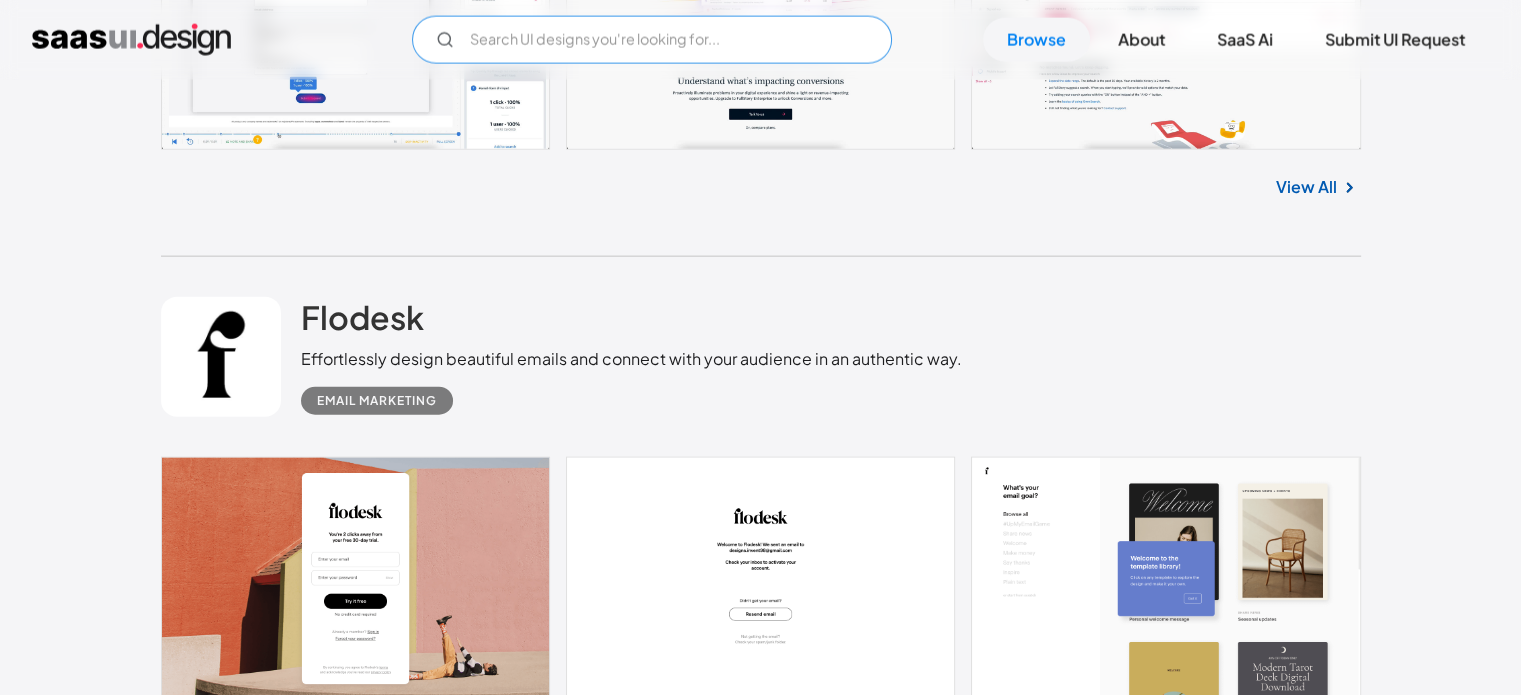click at bounding box center (652, 40) 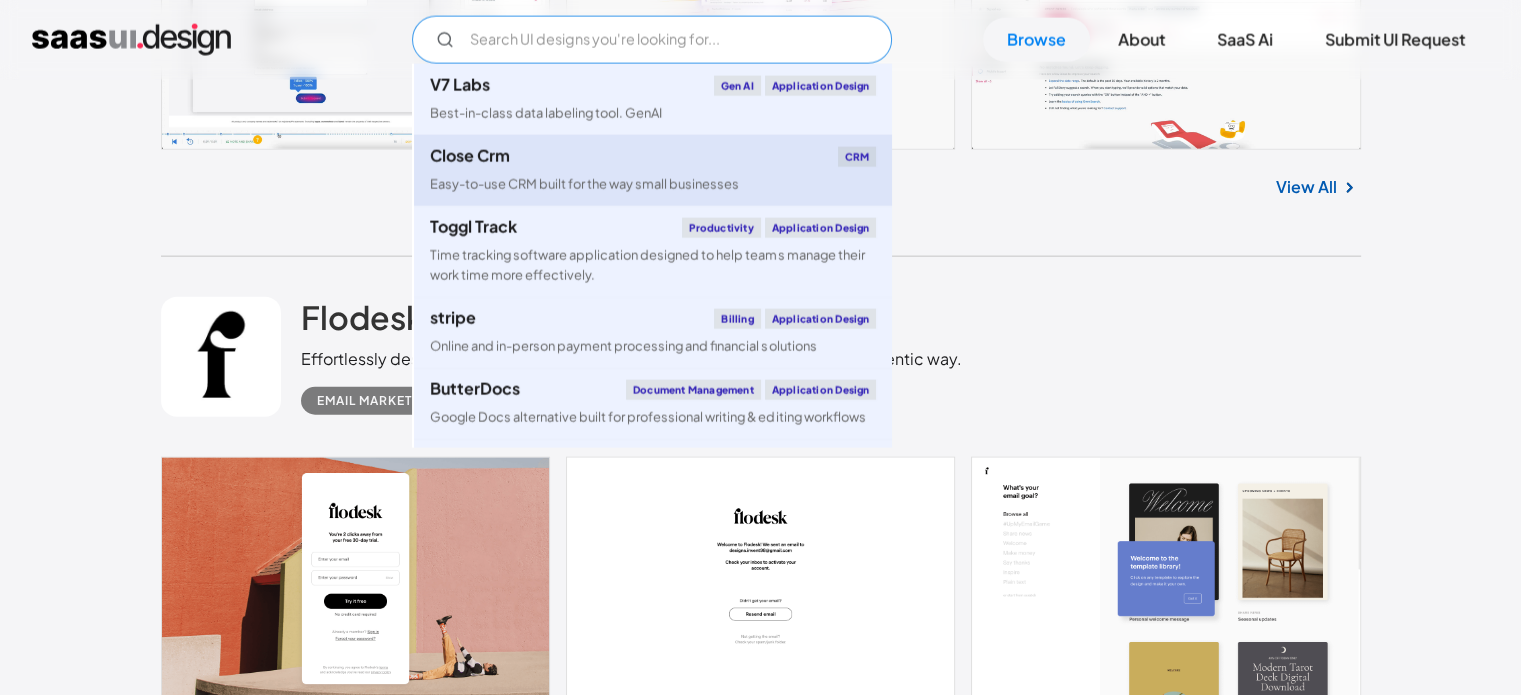 click on "Close Crm CRM" at bounding box center [653, 157] 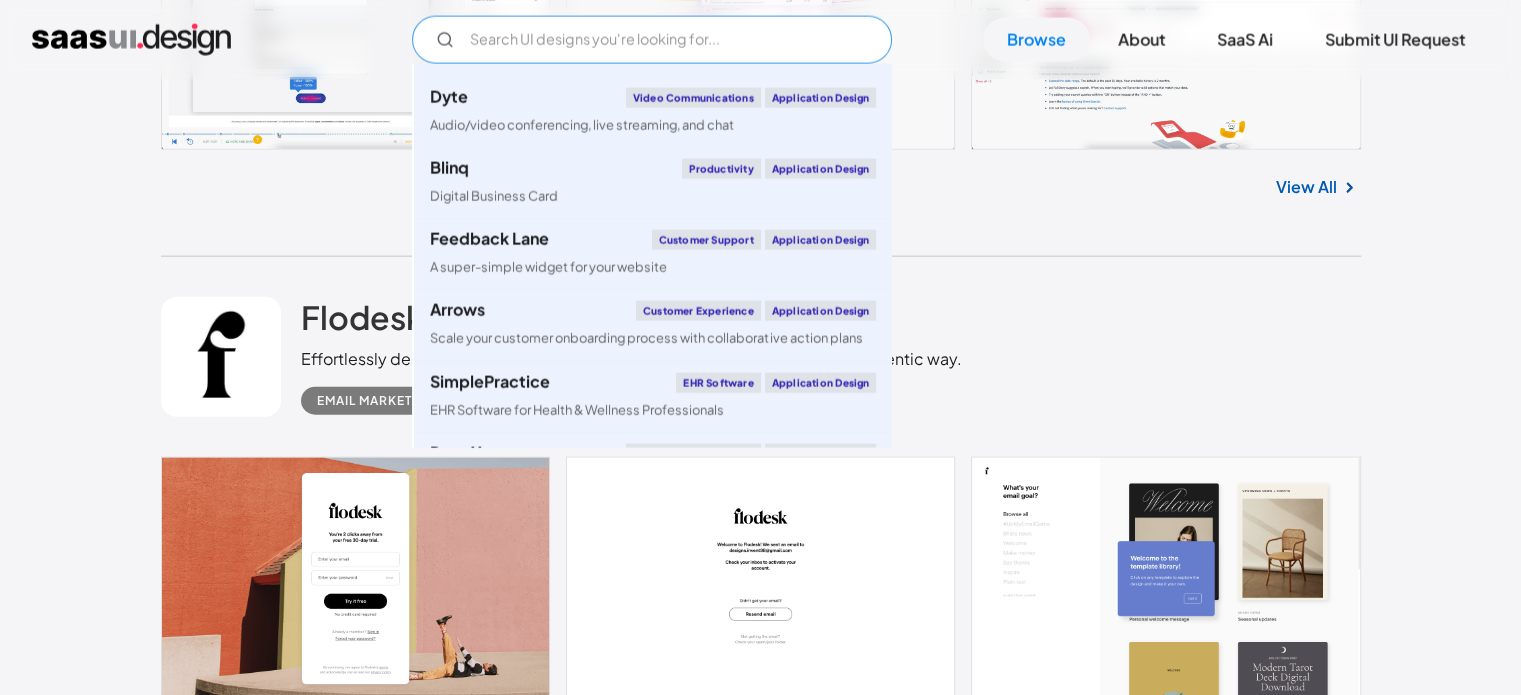 scroll, scrollTop: 600, scrollLeft: 0, axis: vertical 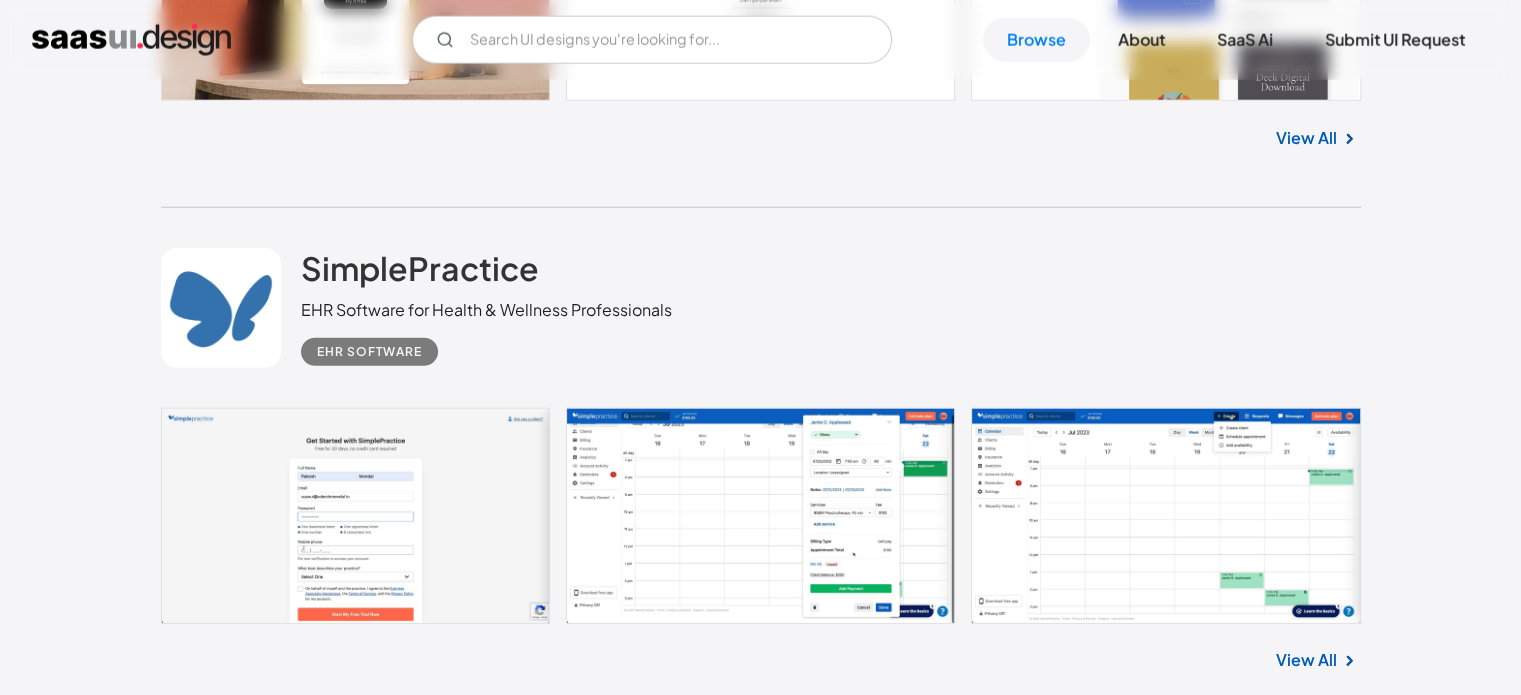 click on "Browse UI designs you’re looking for Typeform People-Friendly Forms and Surveys Form Builder No items found. View All Floik The easy-to-use platform that lets you create engaging product demos and explainer videos quickly and effortlessly. App Experience No items found. View All Leadpages Easily build websites, landing pages, pop-ups, alert bars, and beyond Web Apps No items found. View All Rudderstack Streamline customer data management with ease, flexibility, and security. Data Management No items found. View All Blinq Digital Business Card Productivity No items found. View All ButterDocs Google Docs alternative built for professional writing & editing workflows Document Management No items found. View All Close Crm Easy-to-use CRM built for the way small businesses CRM No items found. View All fullstory Intuitive digital experience analytics Analytics No items found. View All Flodesk Effortlessly design beautiful emails and connect with your audience in an authentic way. Email Marketing No items found." at bounding box center [760, 21939] 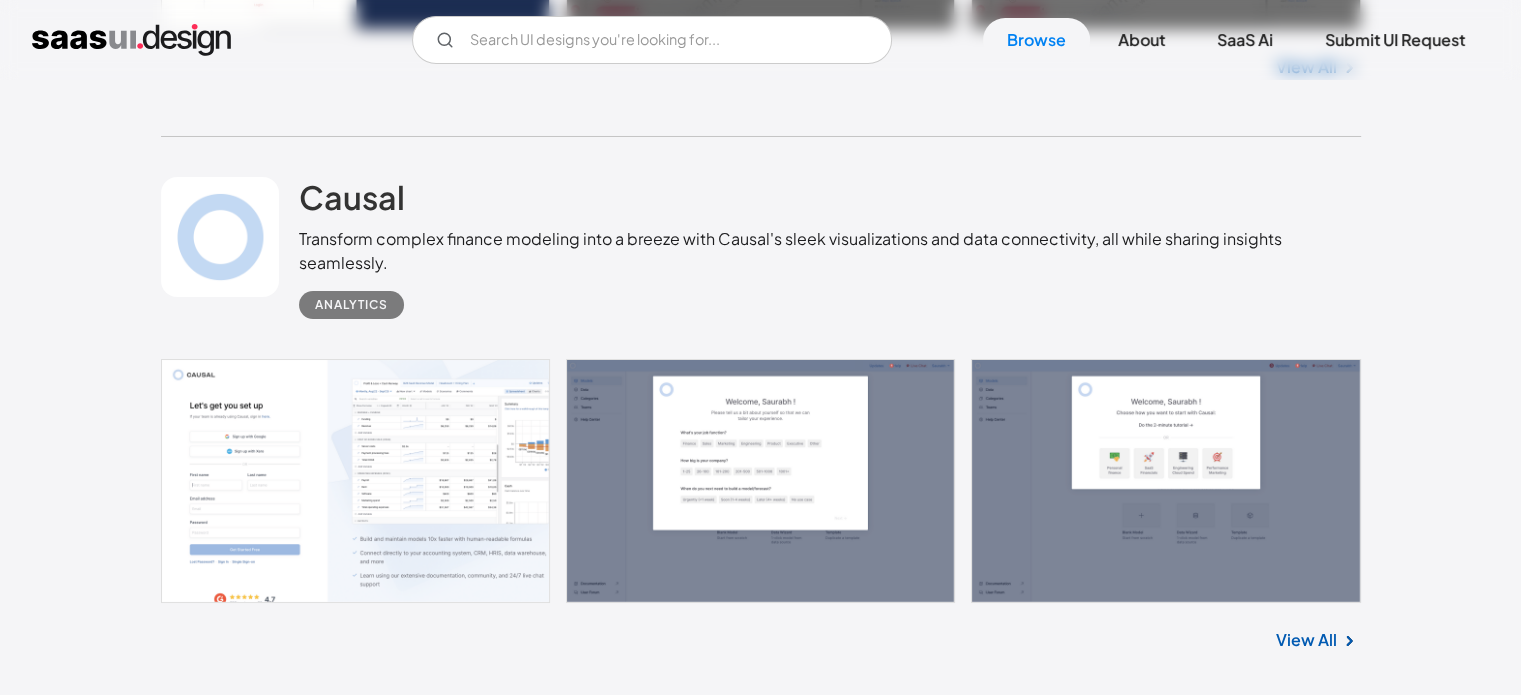 scroll, scrollTop: 7320, scrollLeft: 0, axis: vertical 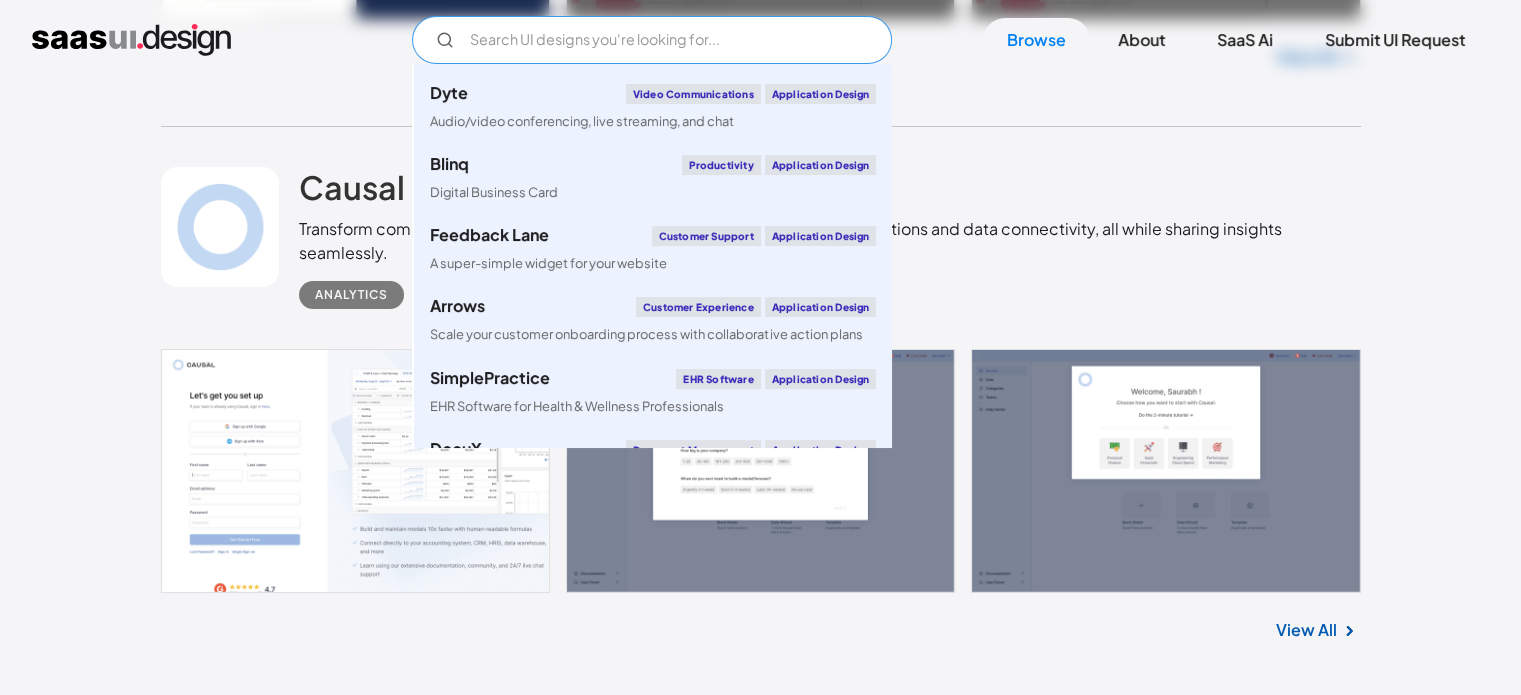 click at bounding box center [652, 40] 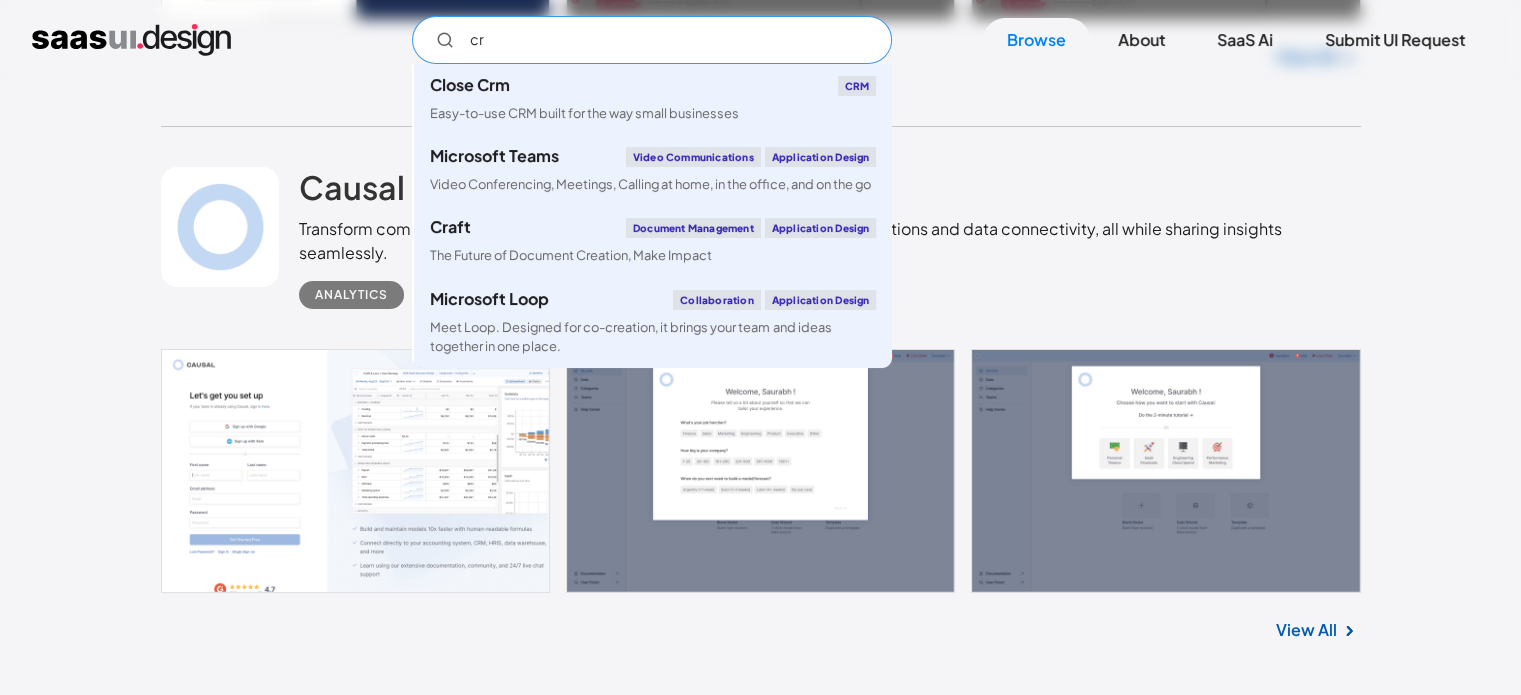 scroll, scrollTop: 0, scrollLeft: 0, axis: both 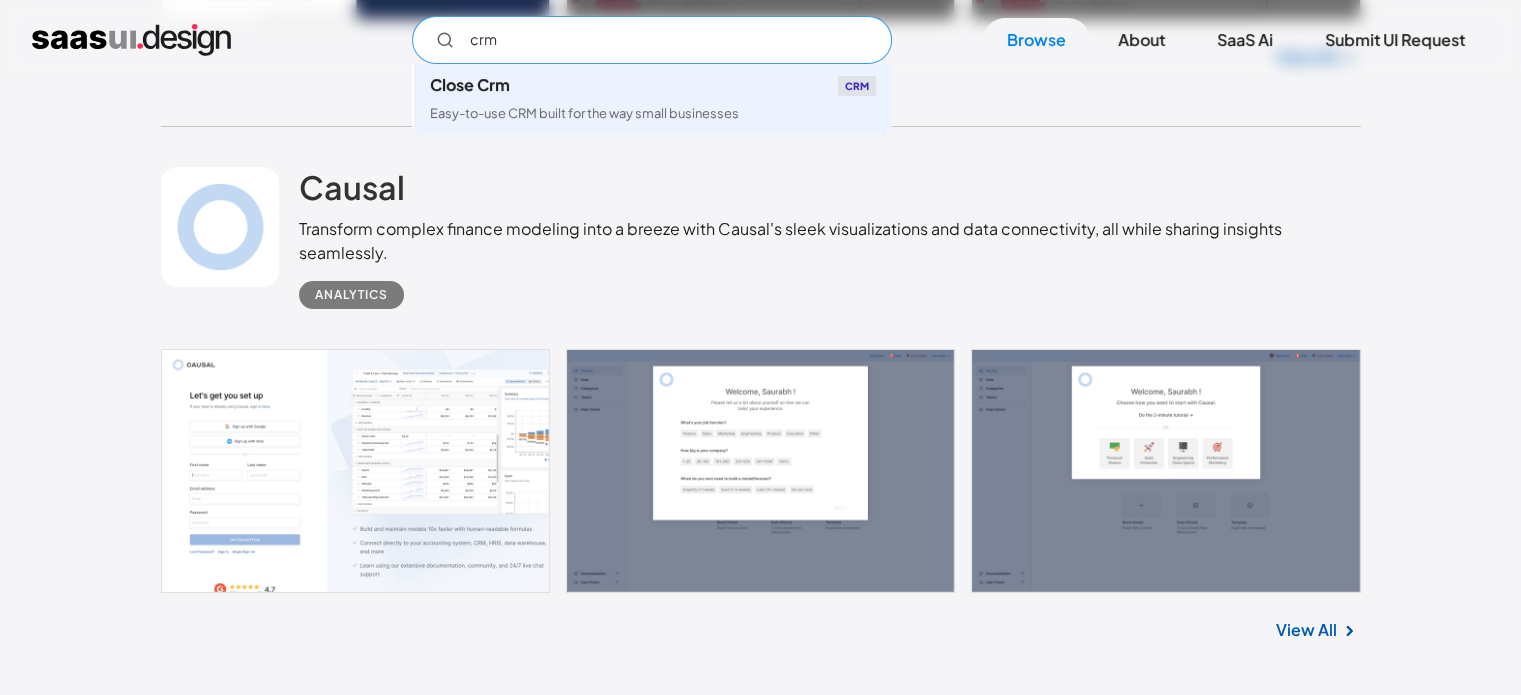 type on "crm" 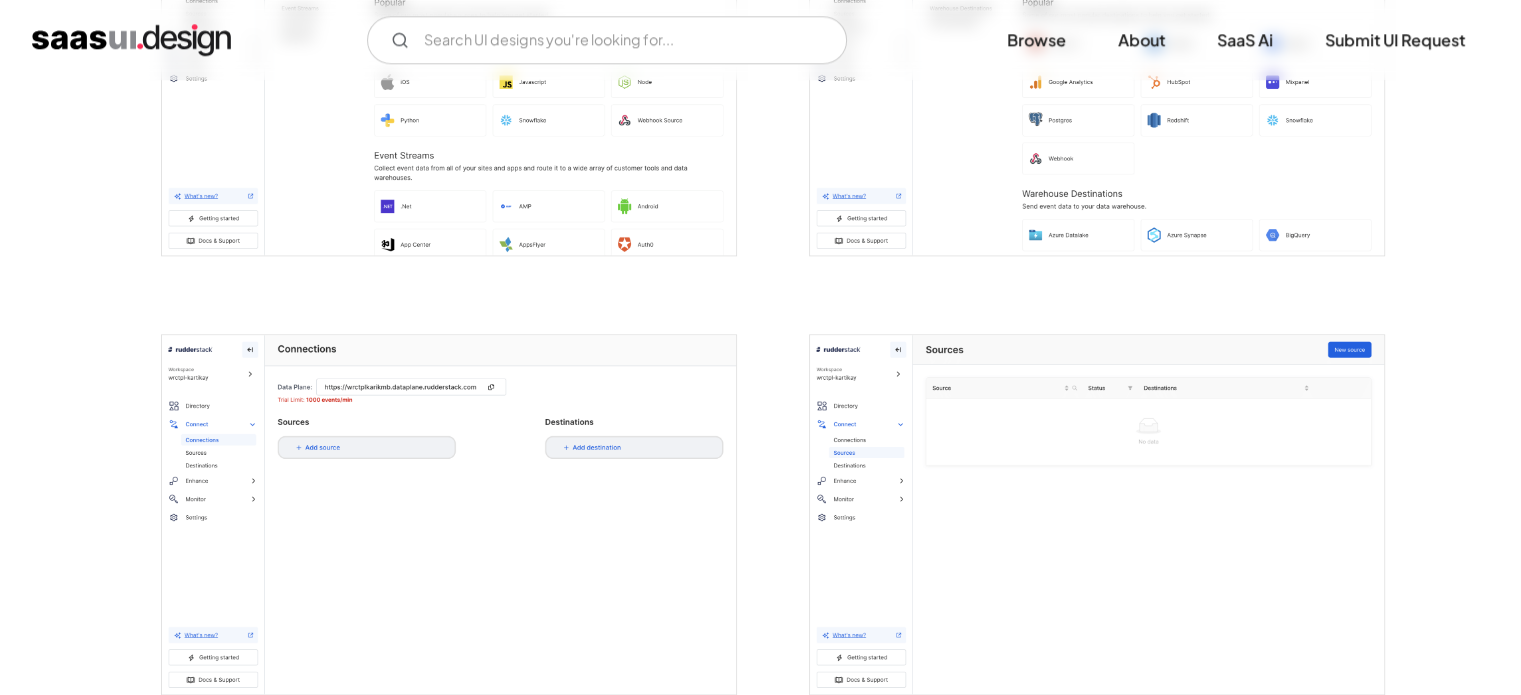 scroll, scrollTop: 2400, scrollLeft: 0, axis: vertical 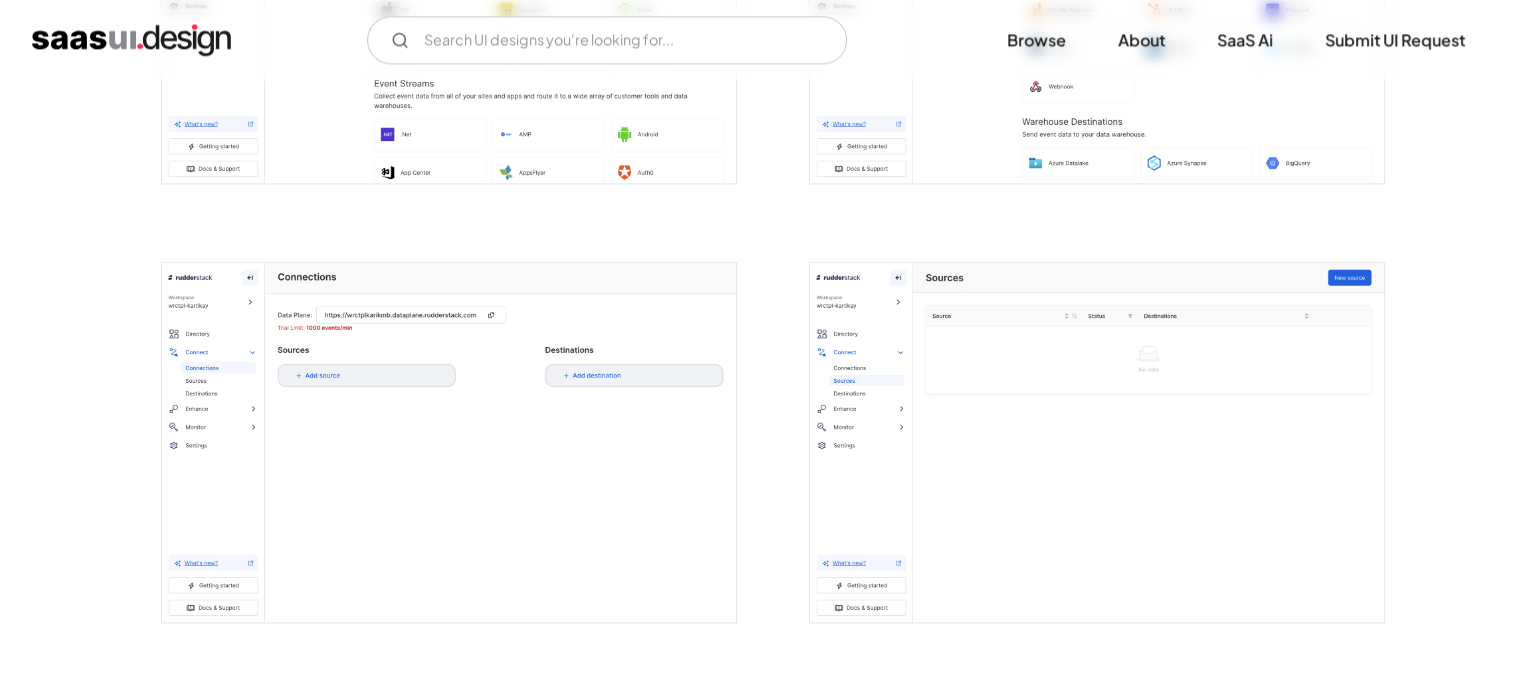 click at bounding box center (449, 442) 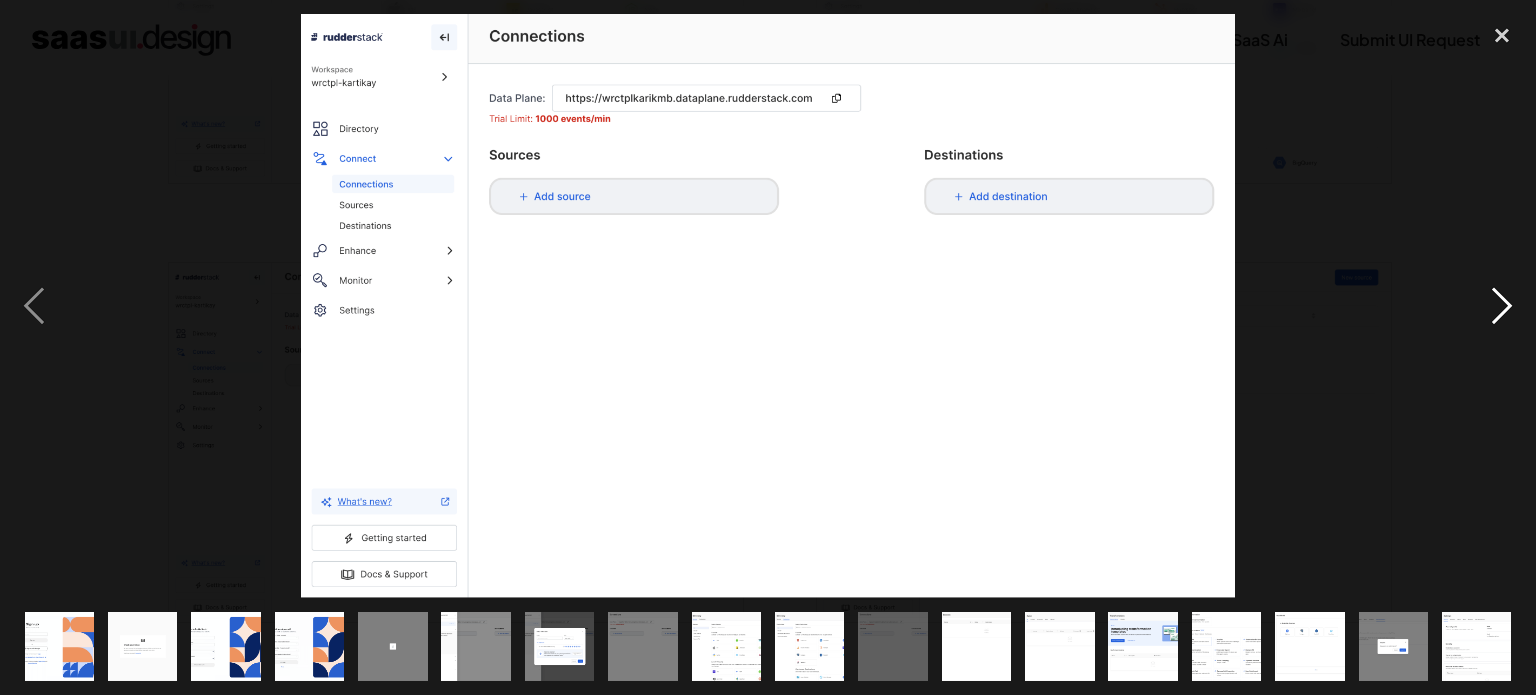 click at bounding box center (1502, 306) 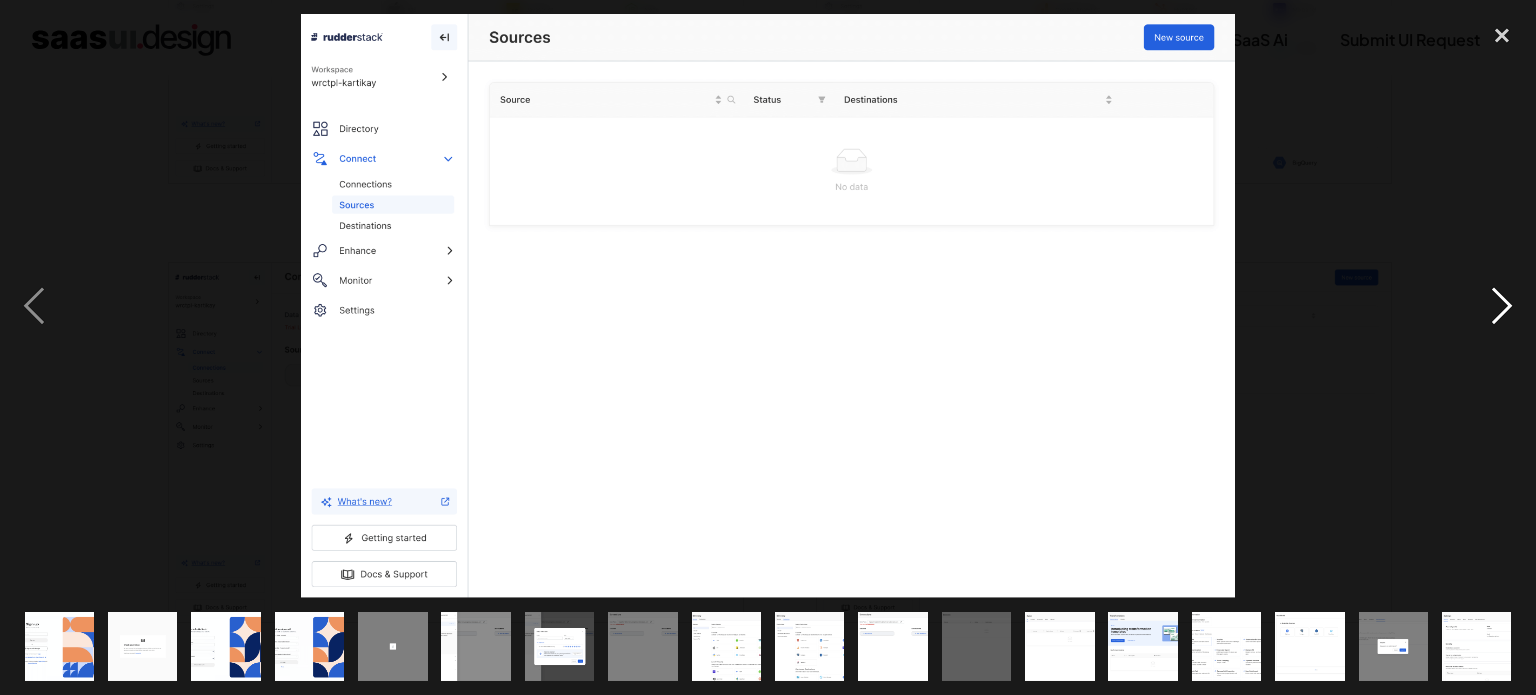 click at bounding box center (1502, 306) 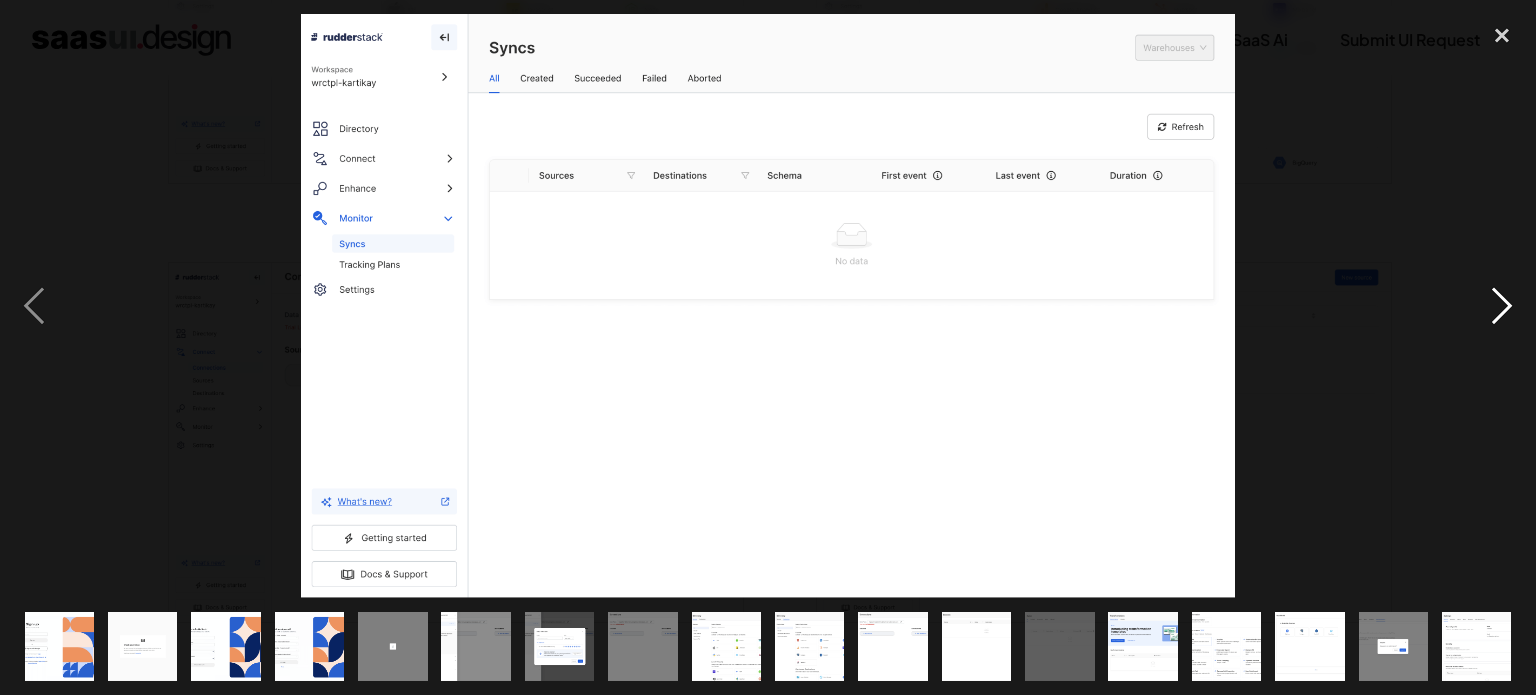 click at bounding box center [1502, 306] 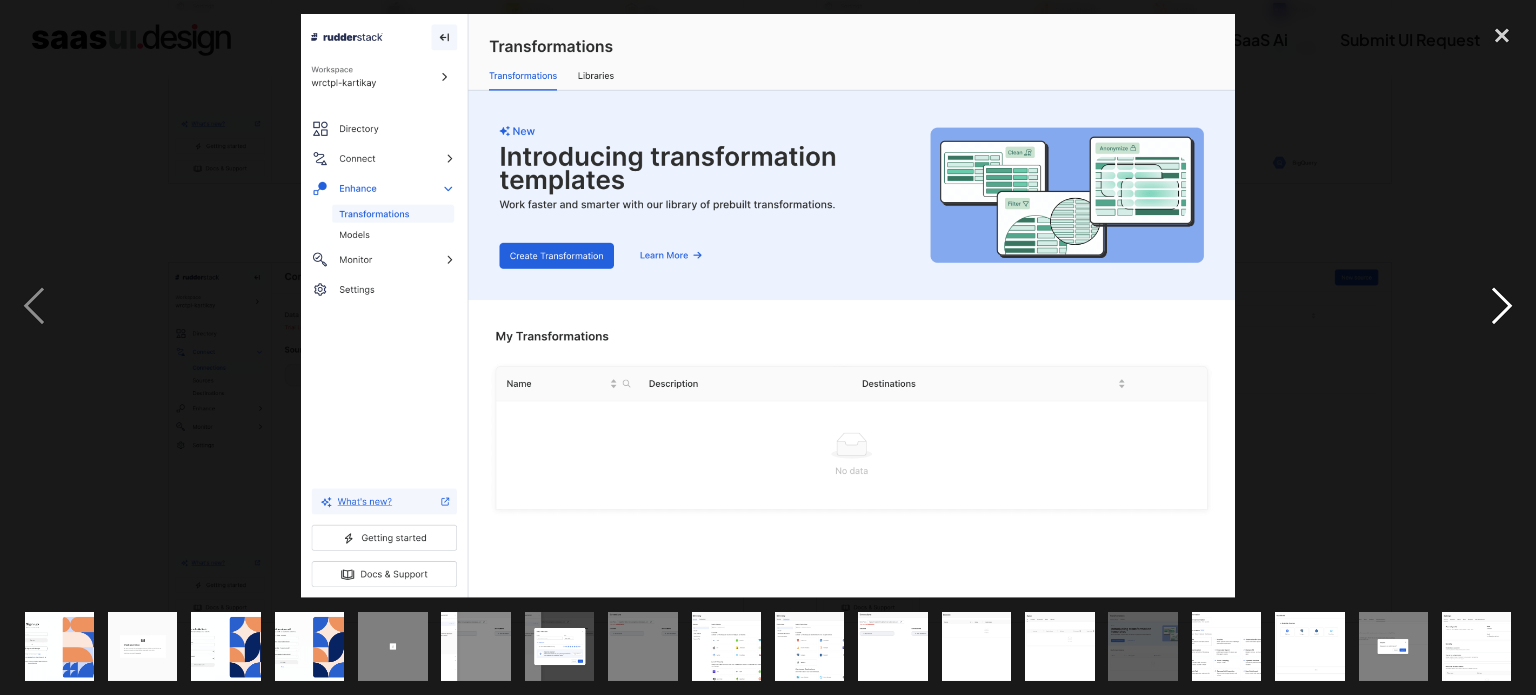 click at bounding box center (1502, 306) 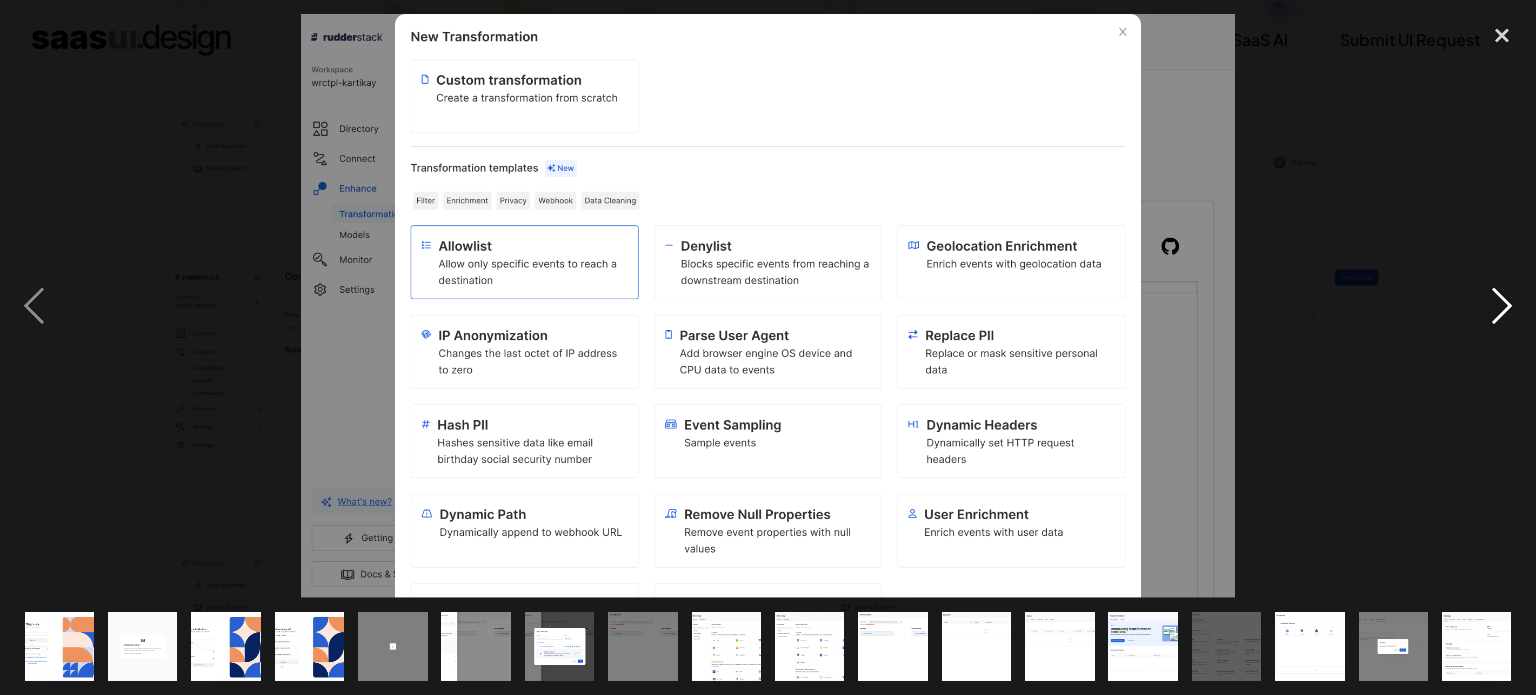 click at bounding box center [1502, 306] 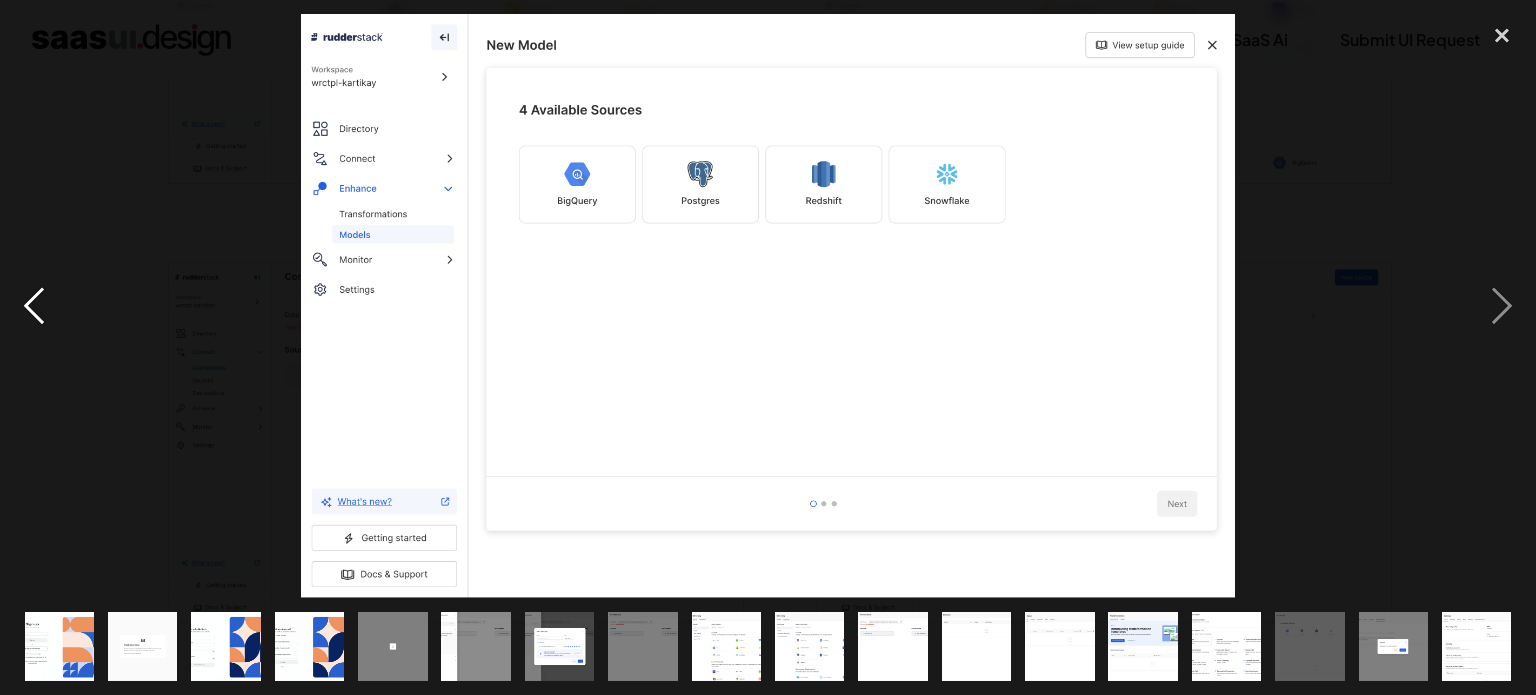 click at bounding box center (34, 306) 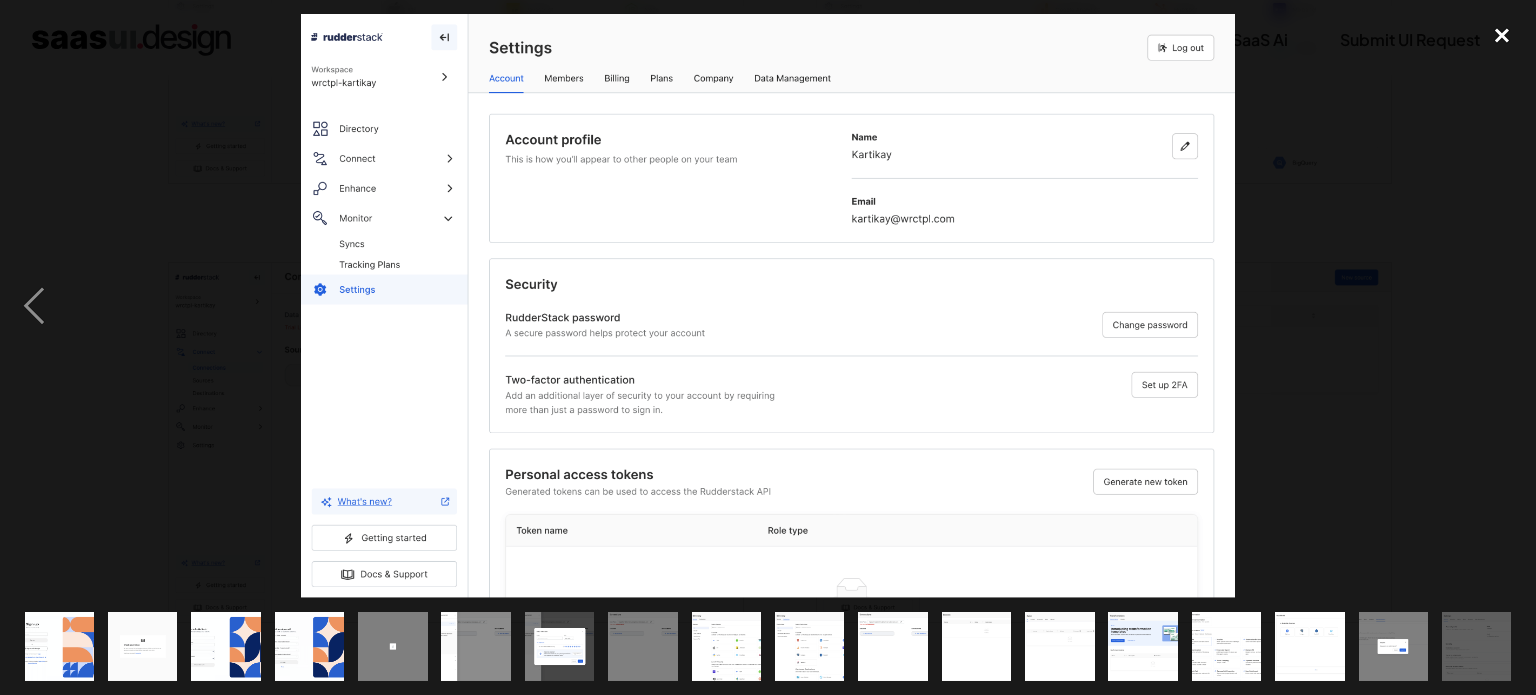 click at bounding box center [1502, 36] 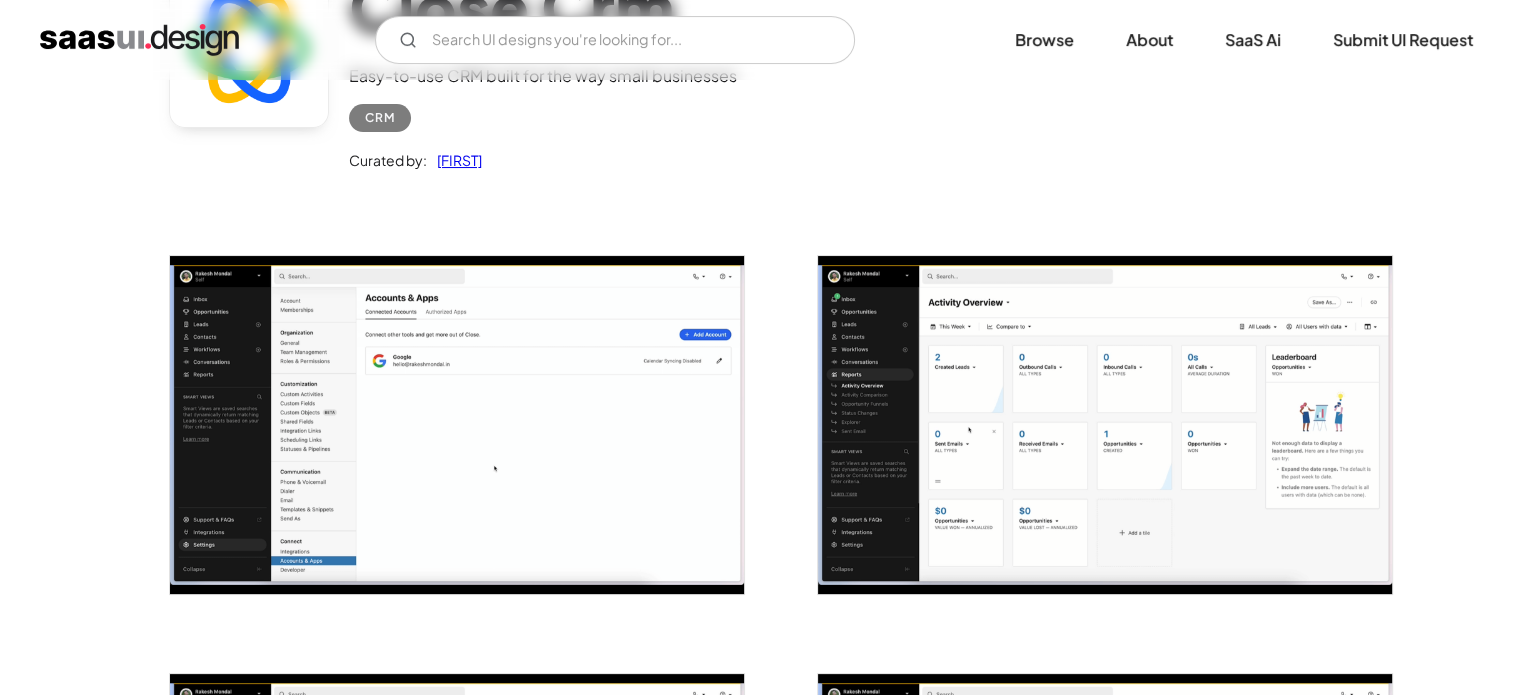 scroll, scrollTop: 240, scrollLeft: 0, axis: vertical 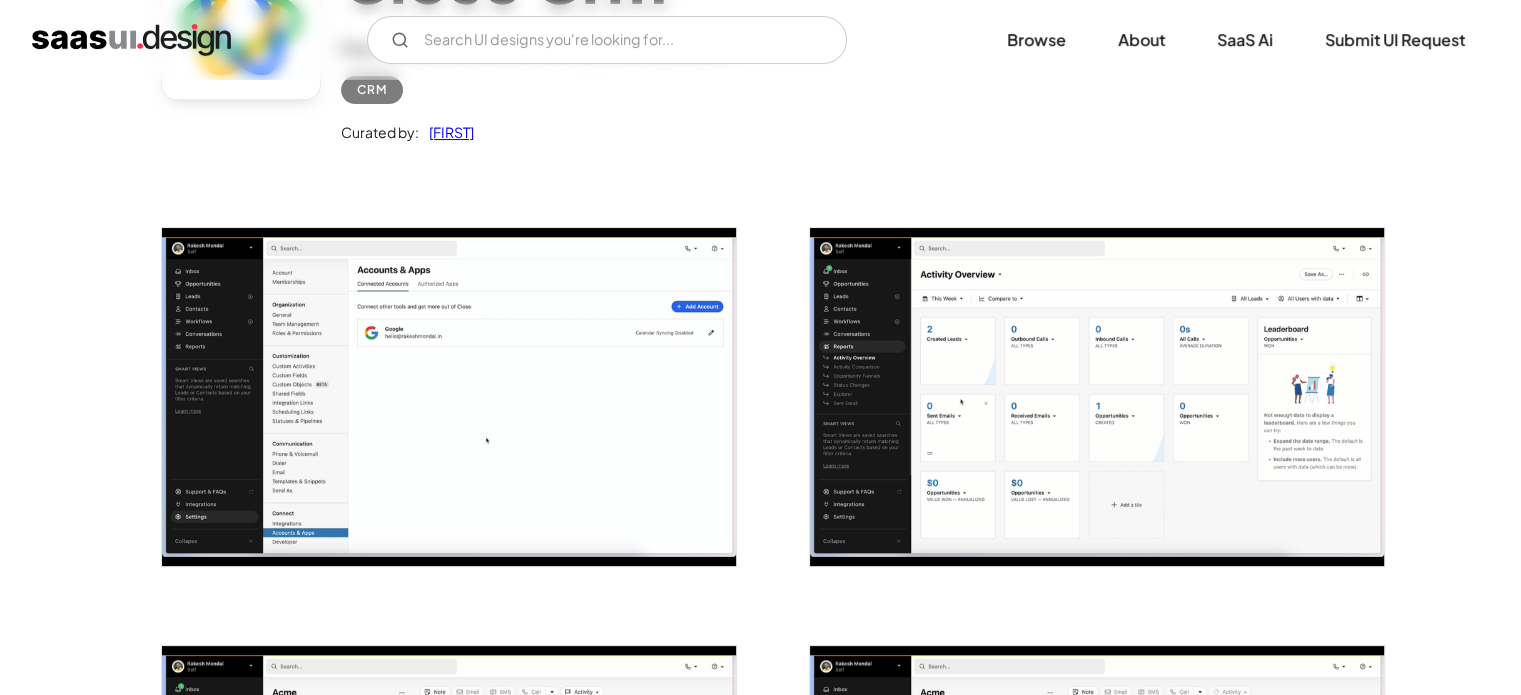 click at bounding box center (449, 397) 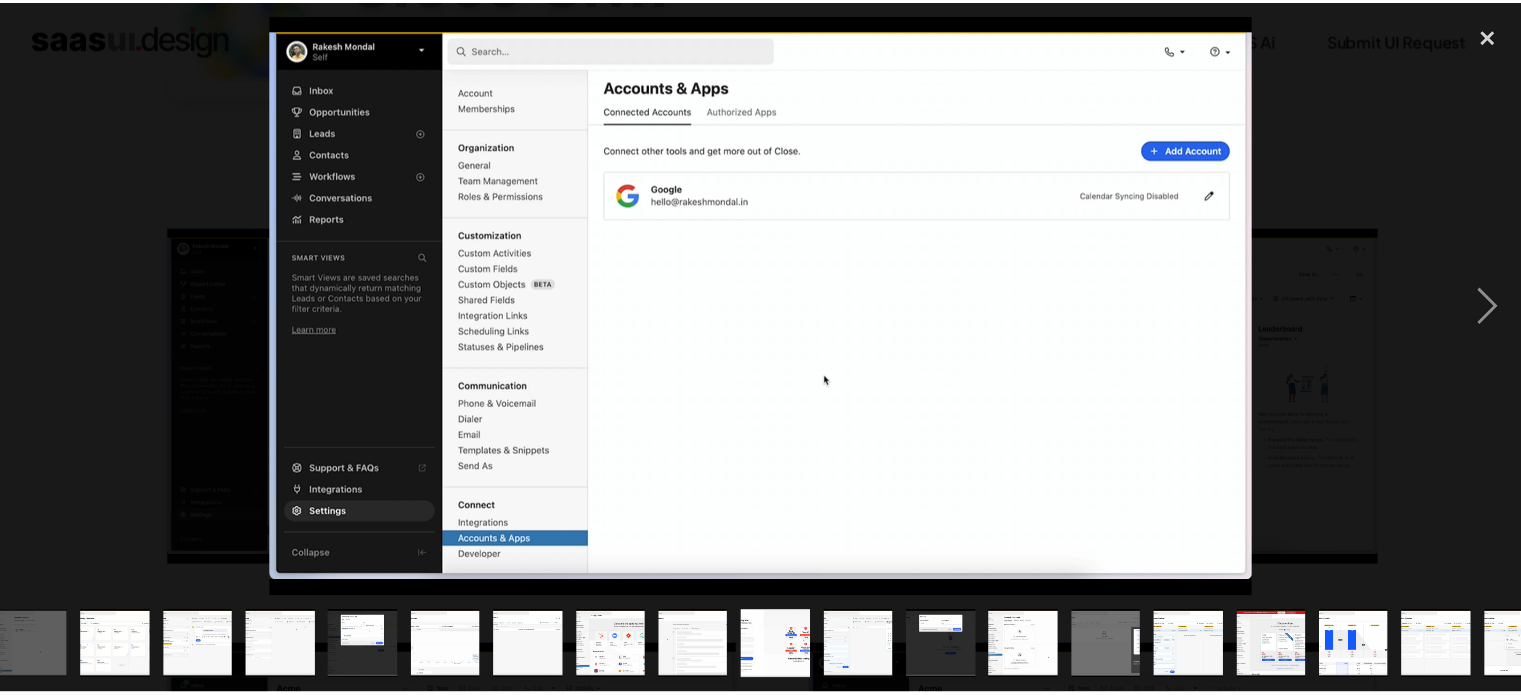 scroll, scrollTop: 0, scrollLeft: 0, axis: both 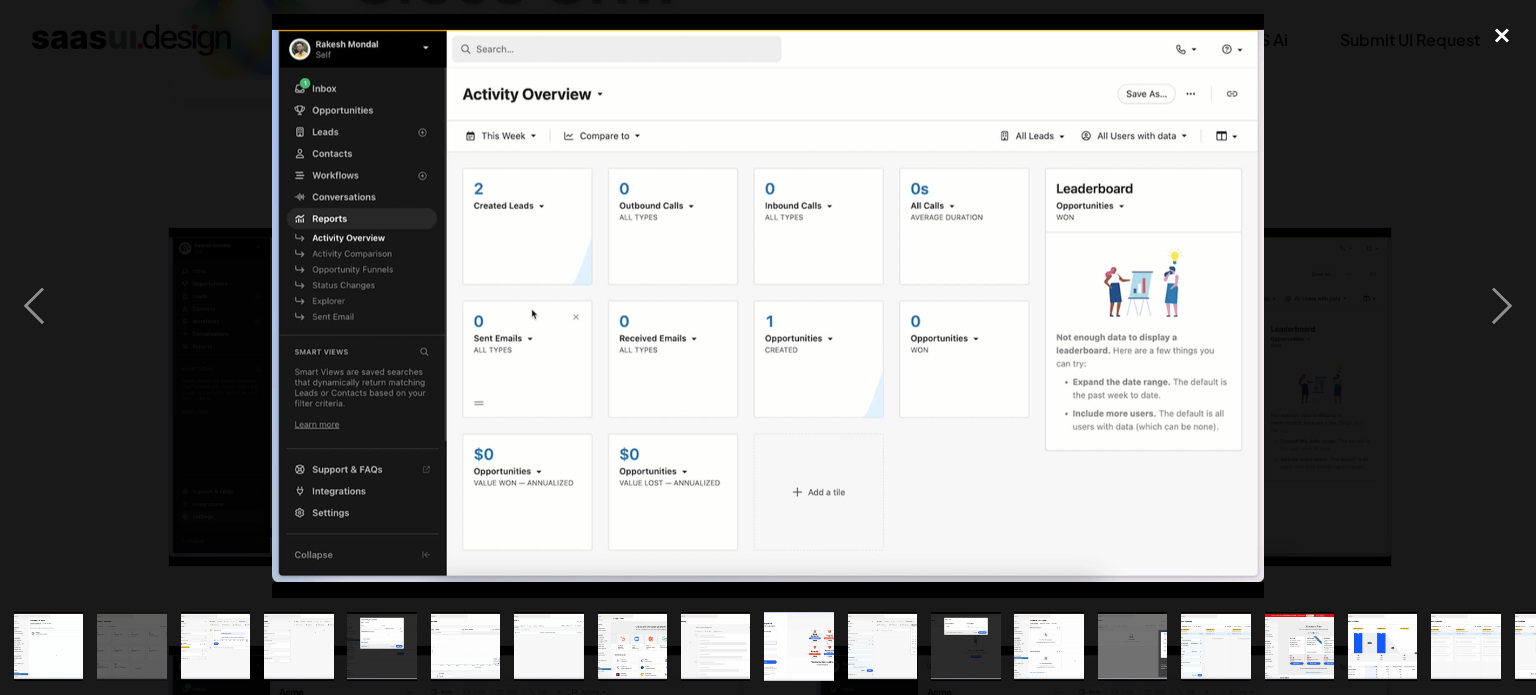 click at bounding box center [1502, 36] 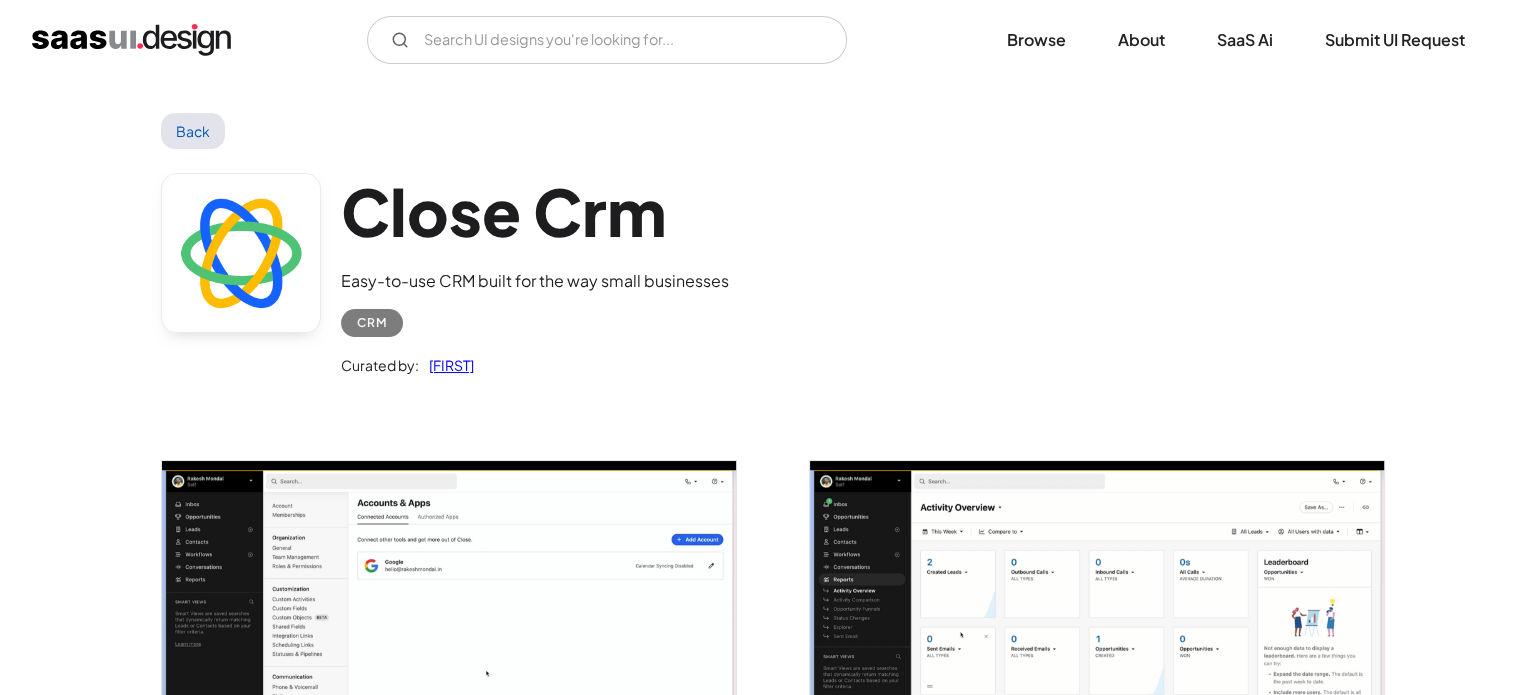 scroll, scrollTop: 0, scrollLeft: 0, axis: both 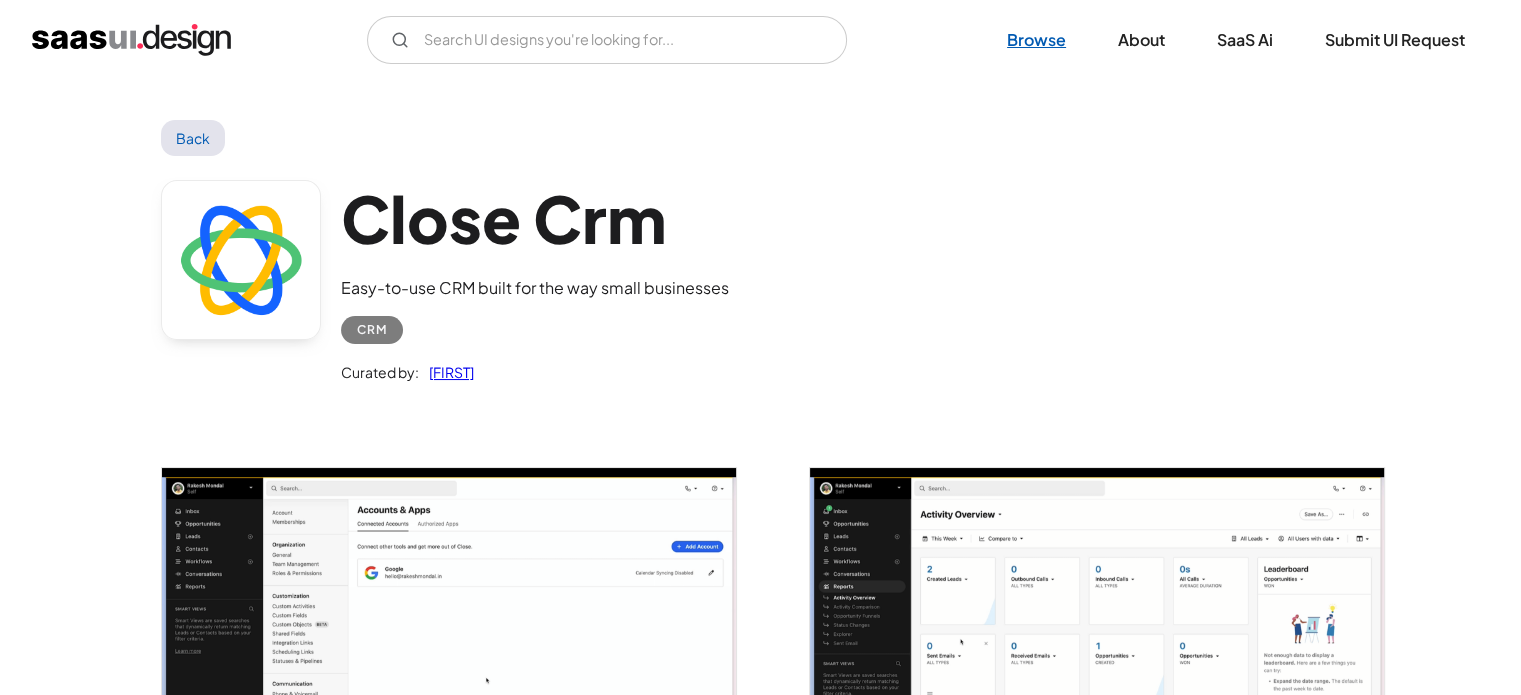 click on "Browse" at bounding box center (1036, 40) 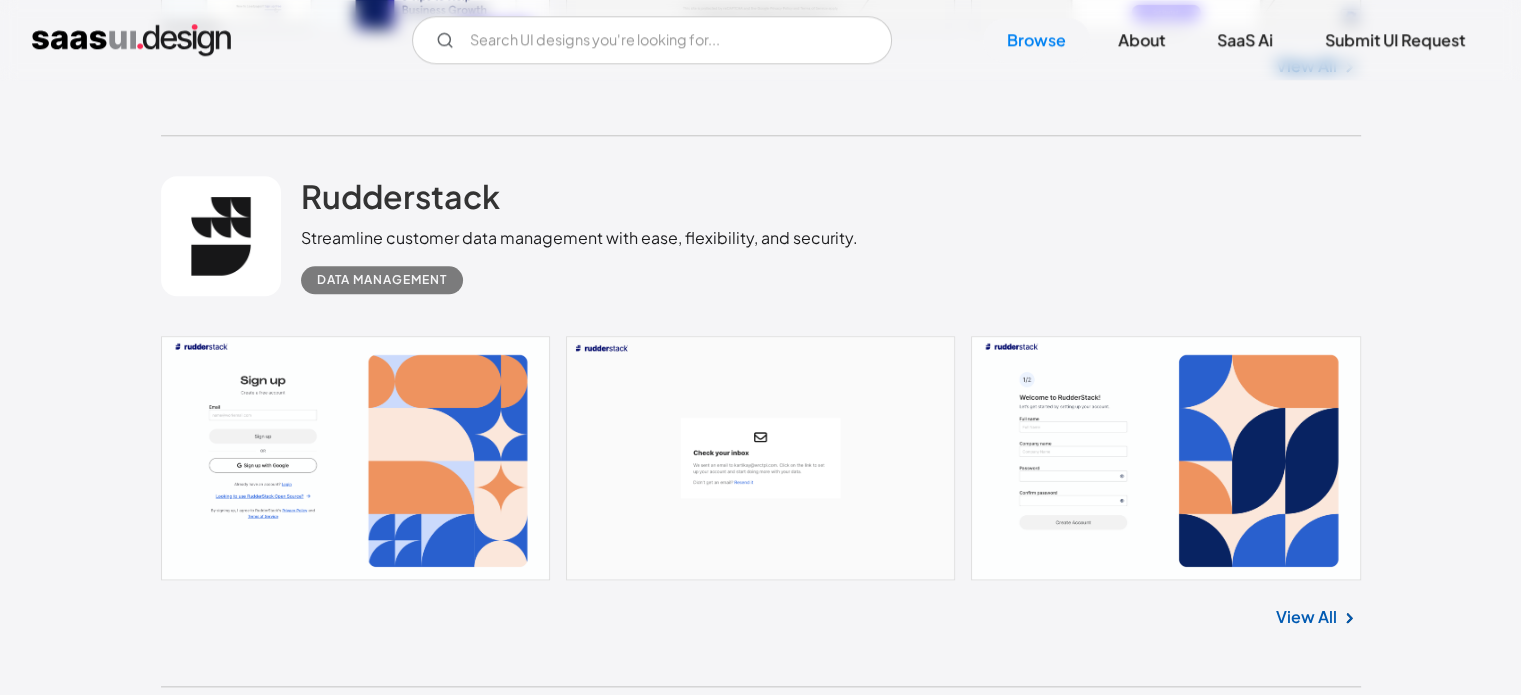 scroll, scrollTop: 2040, scrollLeft: 0, axis: vertical 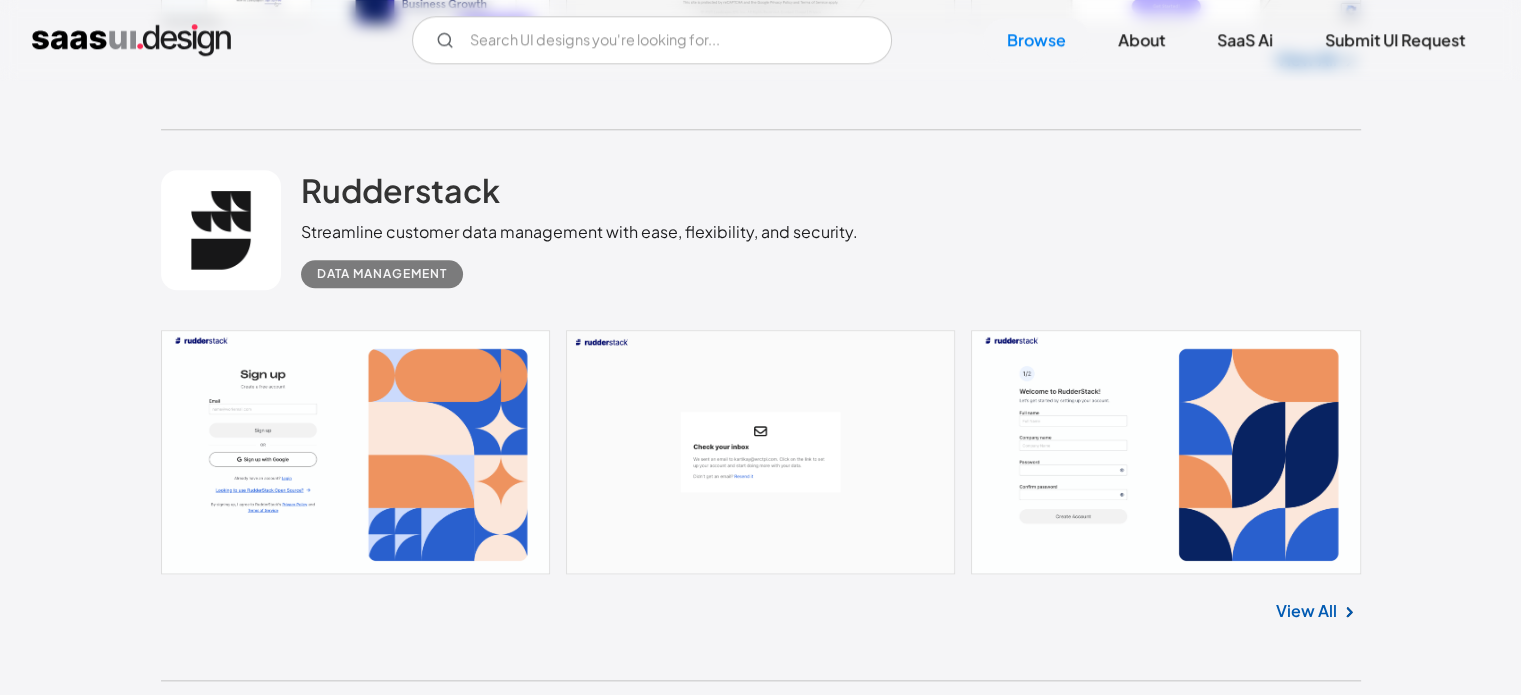 click at bounding box center (761, 452) 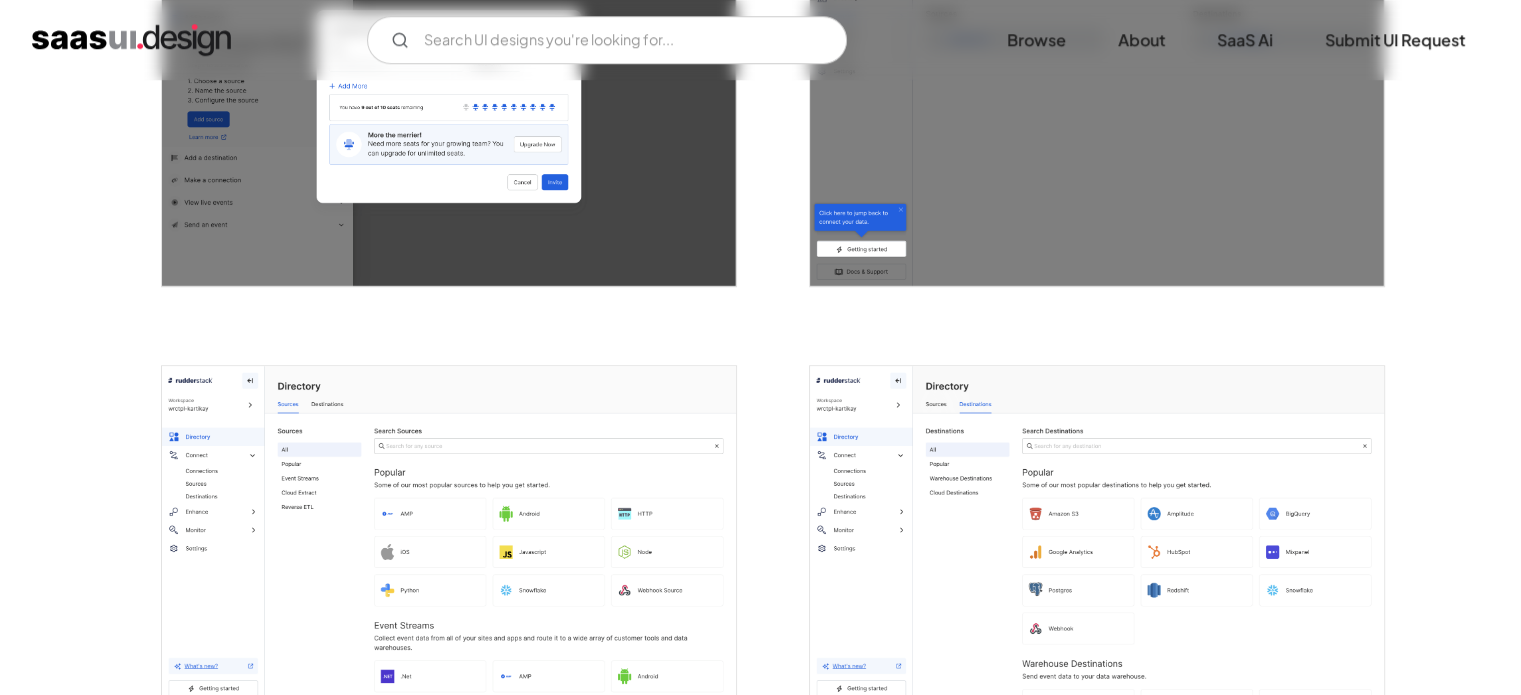 scroll, scrollTop: 1920, scrollLeft: 0, axis: vertical 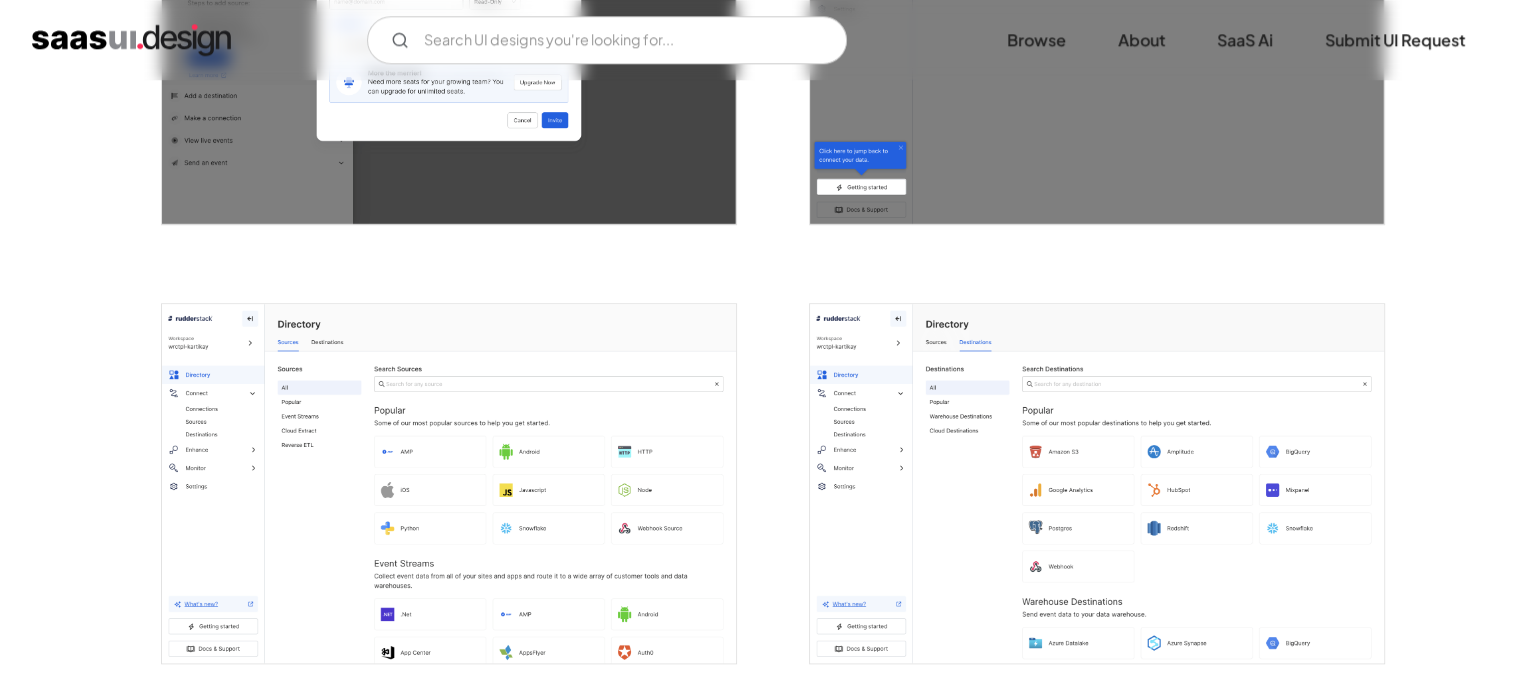 click at bounding box center (449, 483) 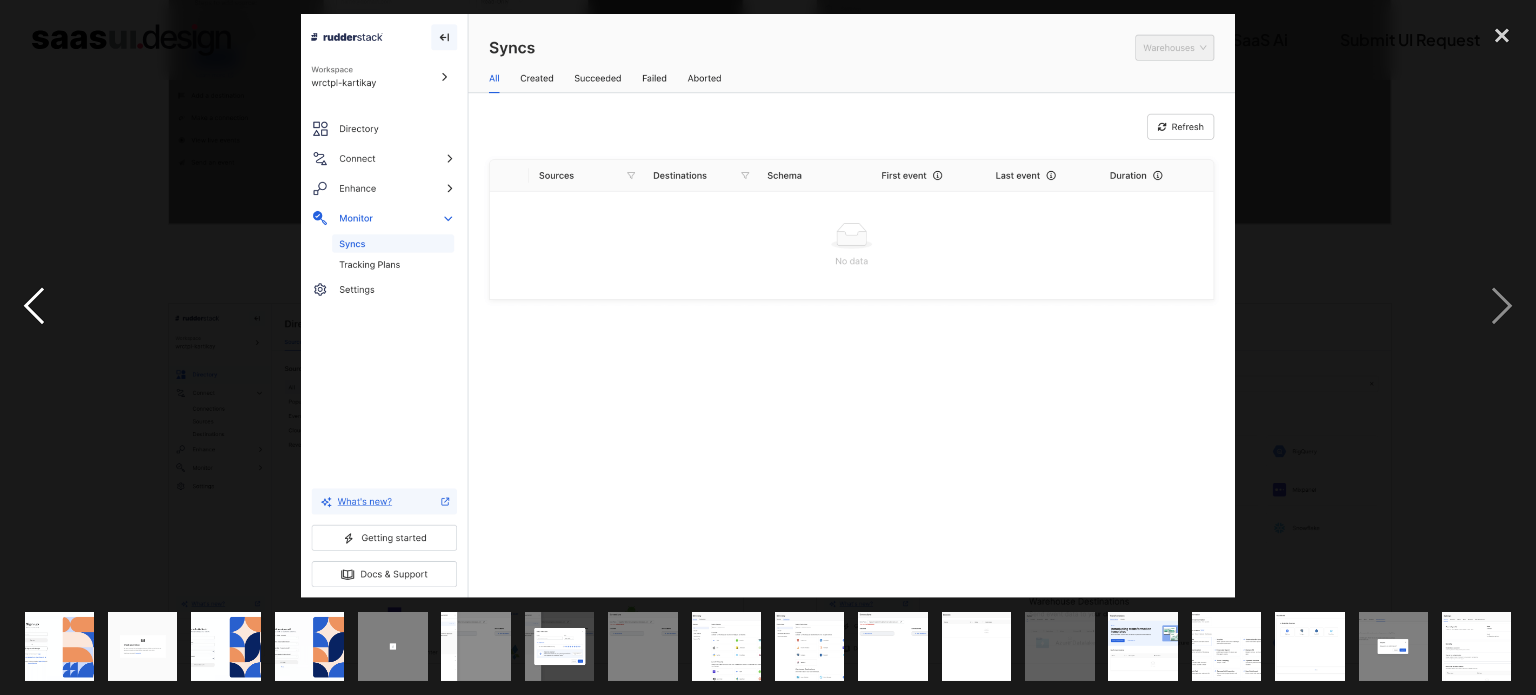 click at bounding box center (34, 306) 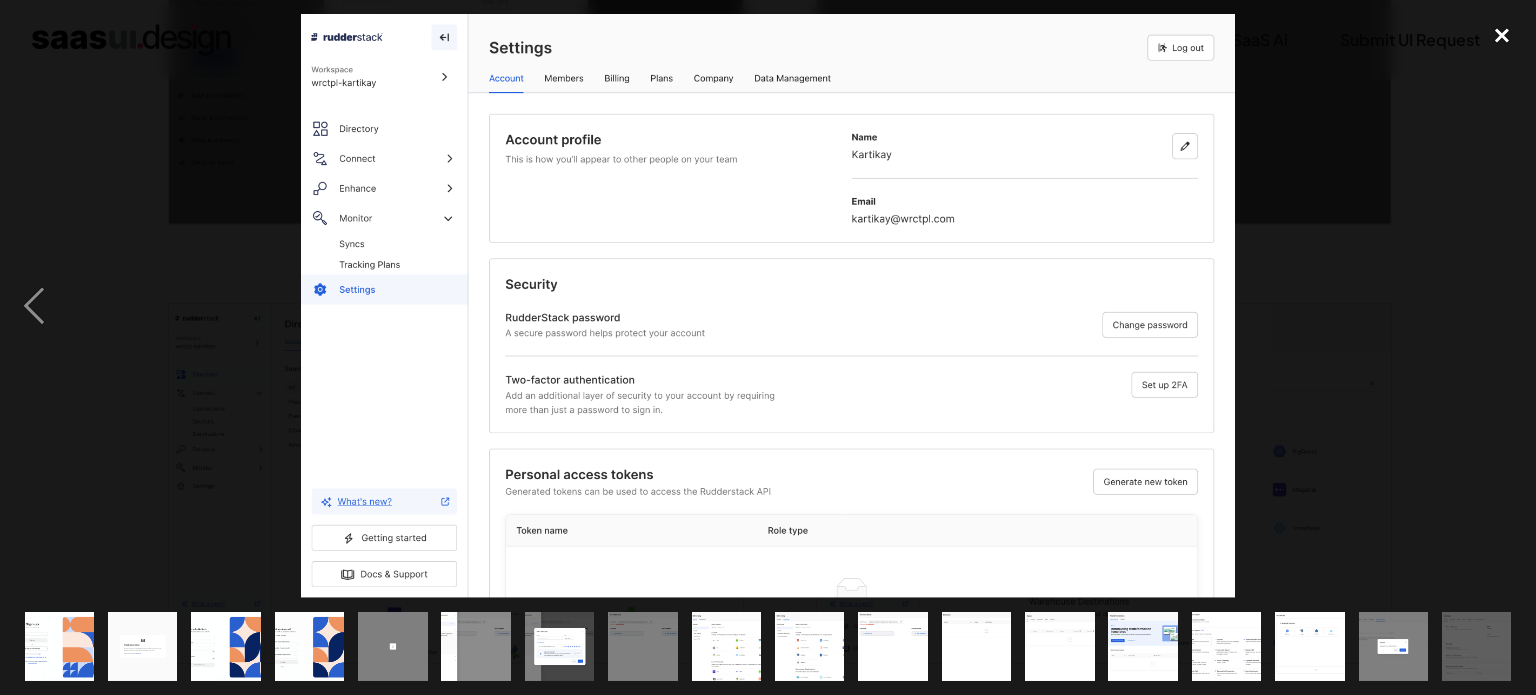 click at bounding box center (1502, 36) 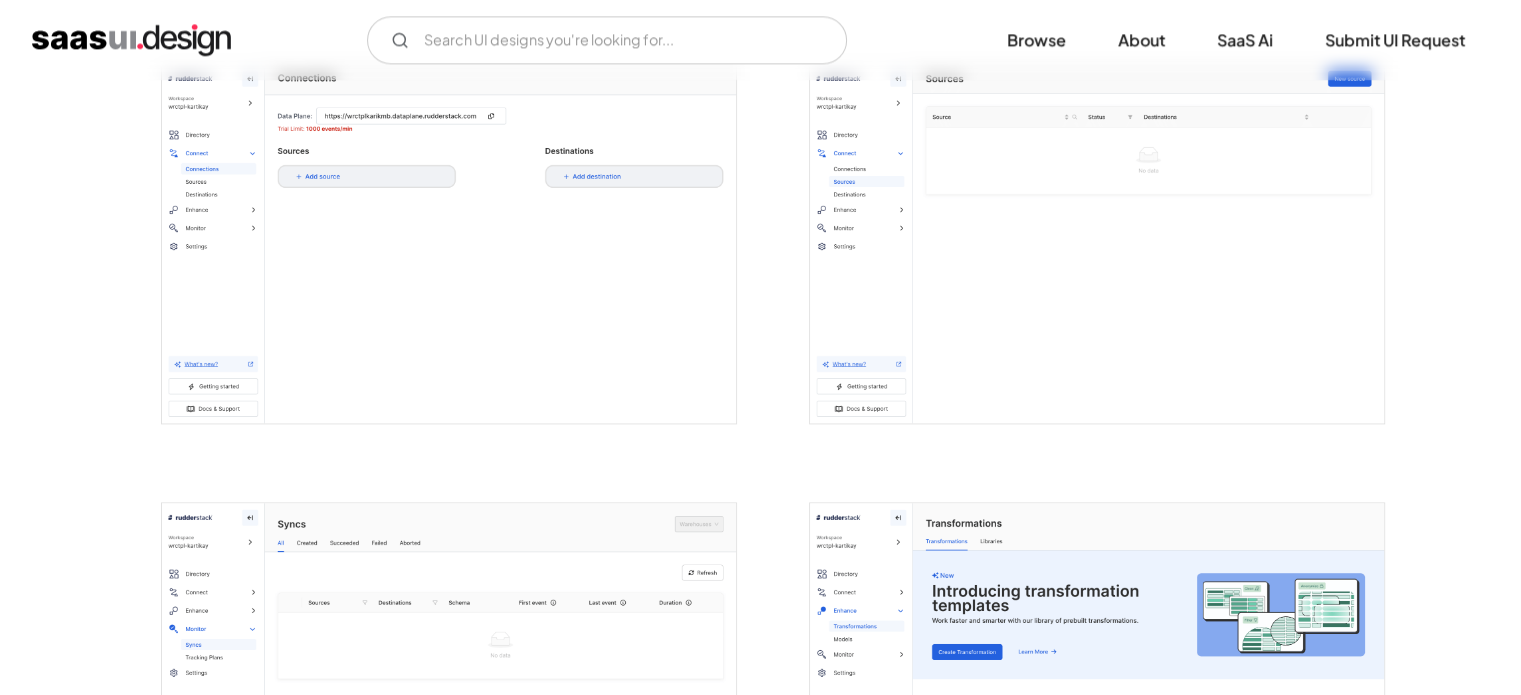 scroll, scrollTop: 2760, scrollLeft: 0, axis: vertical 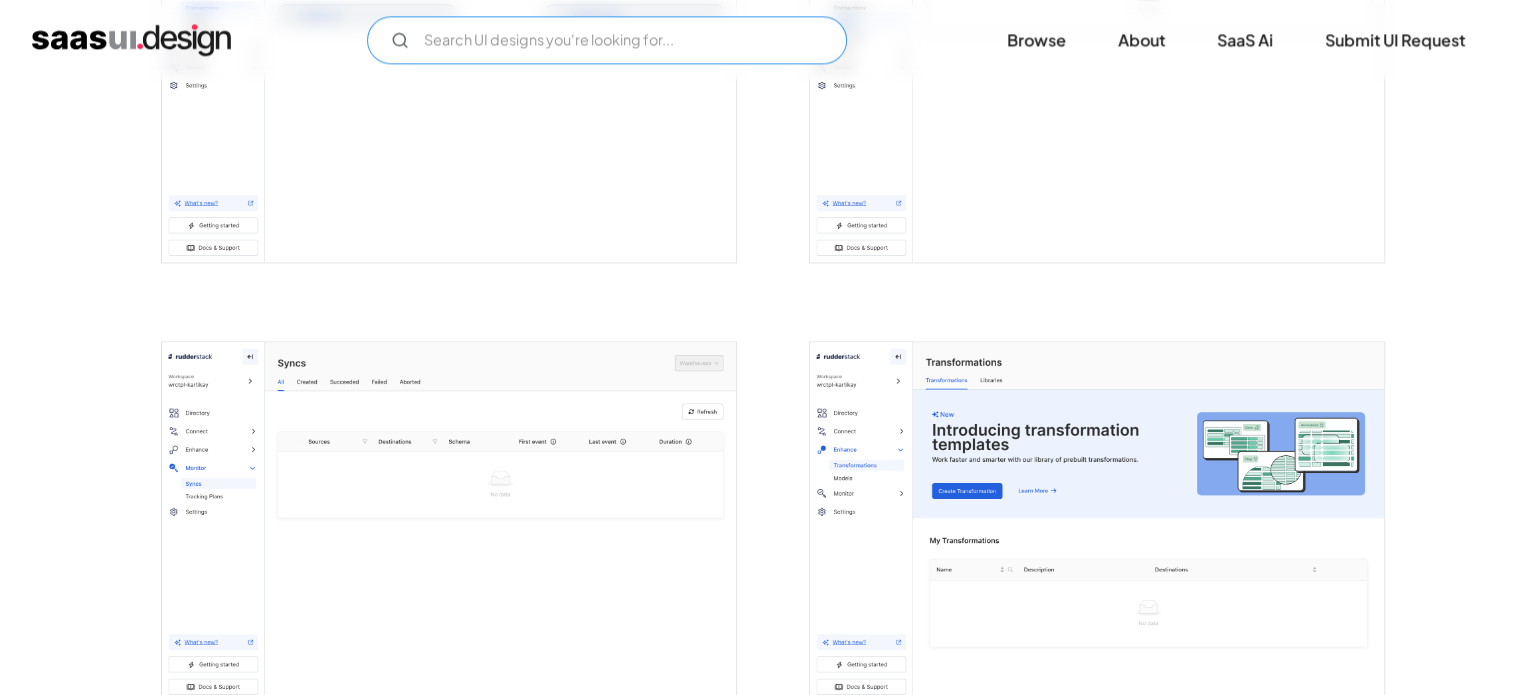 click at bounding box center [607, 40] 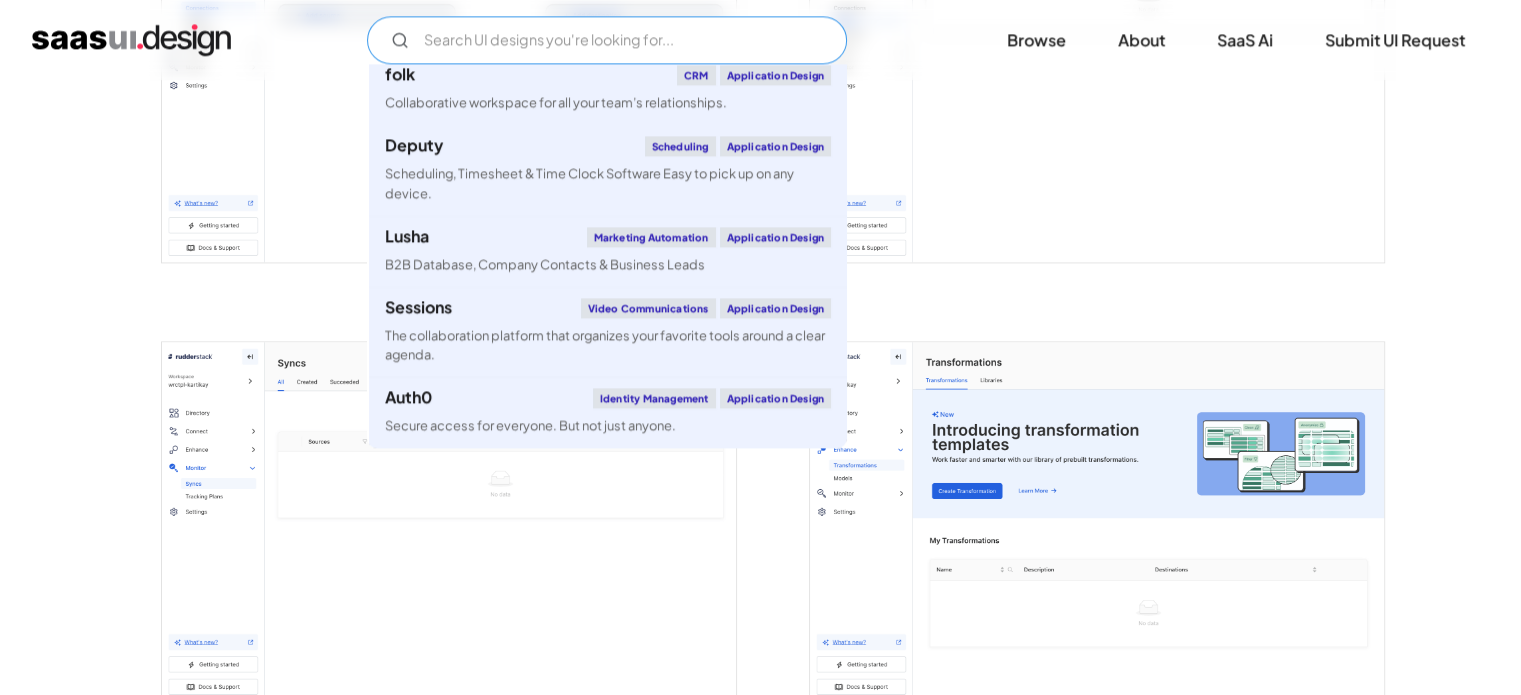 scroll, scrollTop: 7718, scrollLeft: 0, axis: vertical 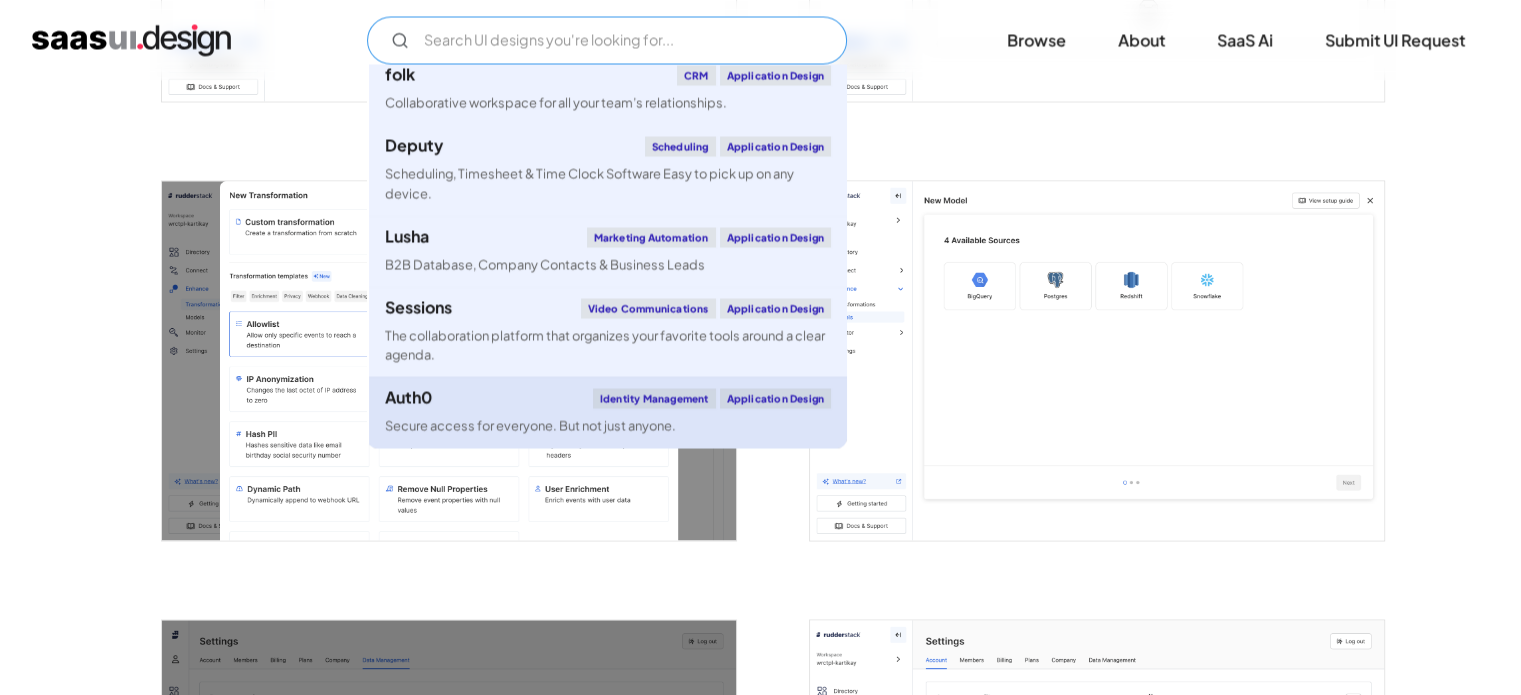 click on "Auth0 Identity Management Application Design Secure access for everyone. But not just anyone." at bounding box center (608, 411) 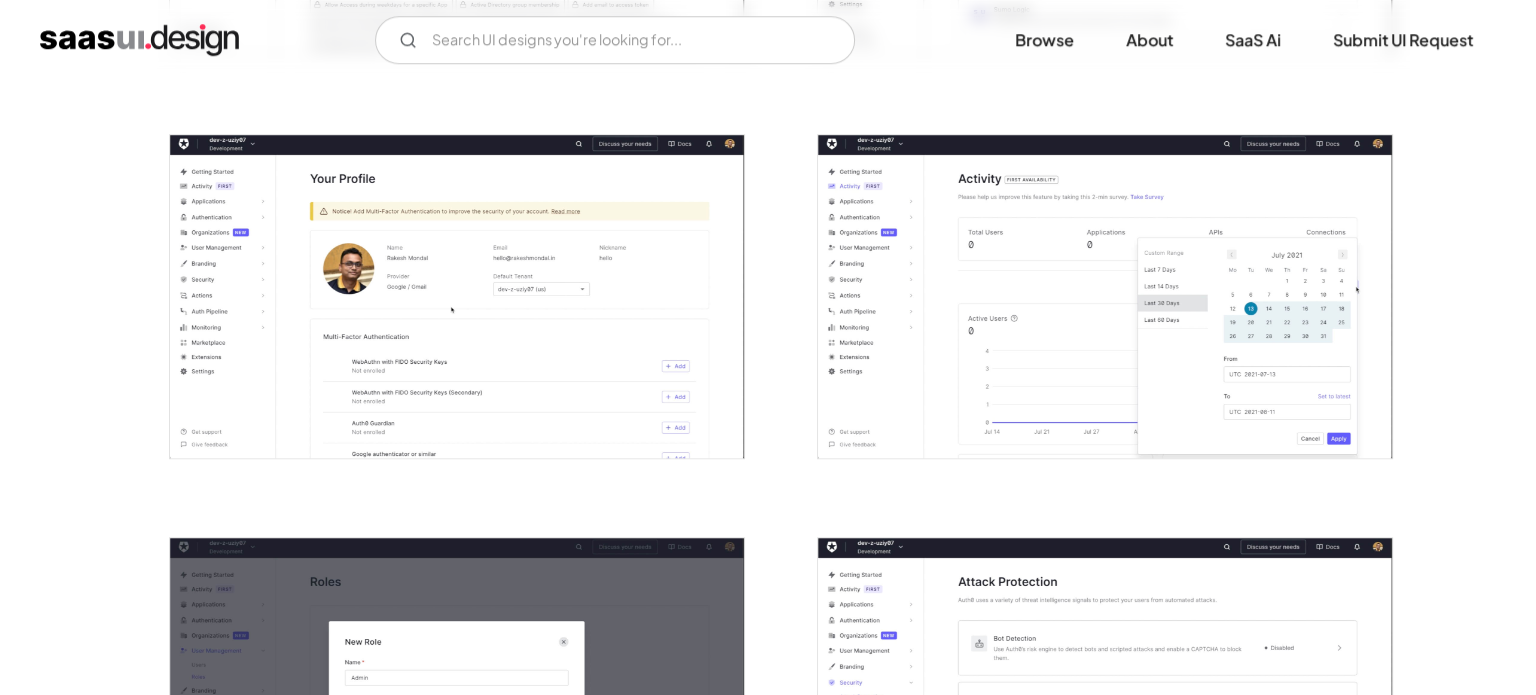 scroll, scrollTop: 1560, scrollLeft: 0, axis: vertical 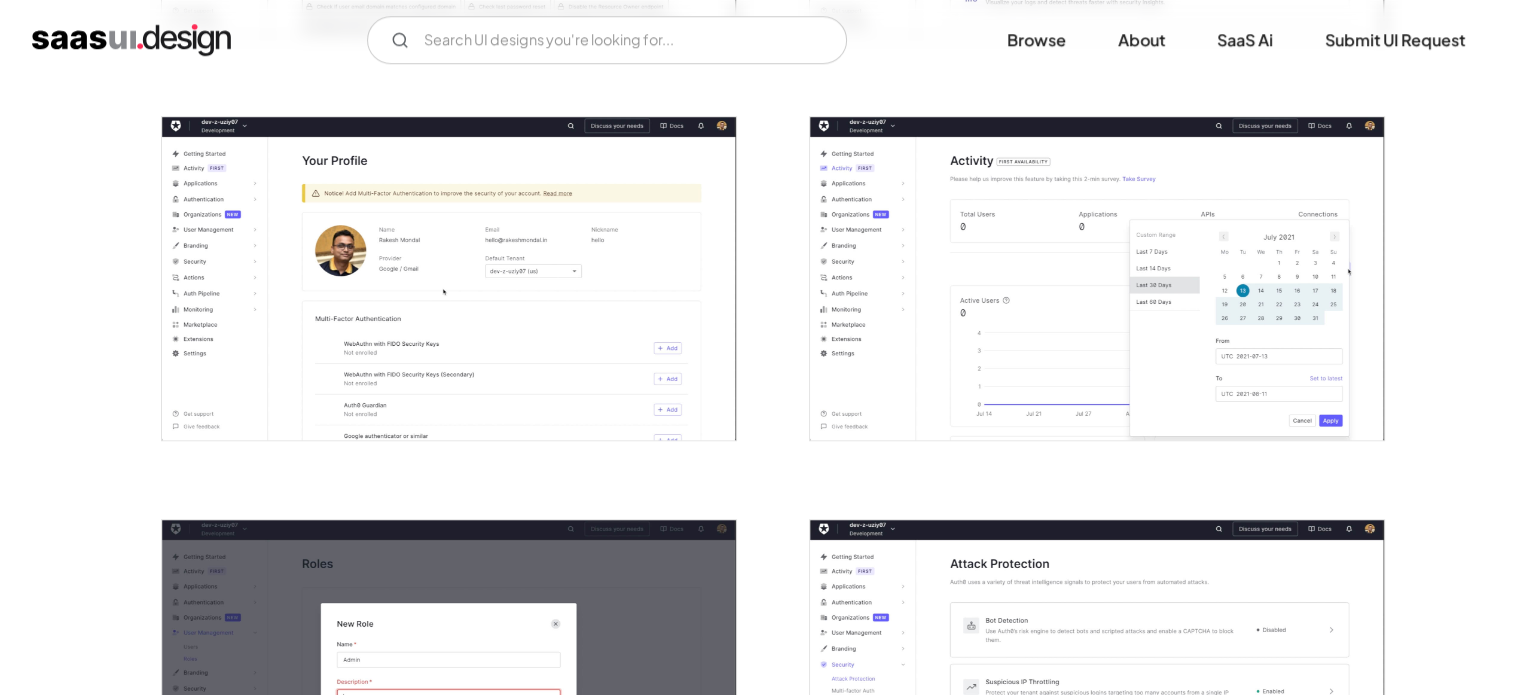 click at bounding box center [449, 278] 